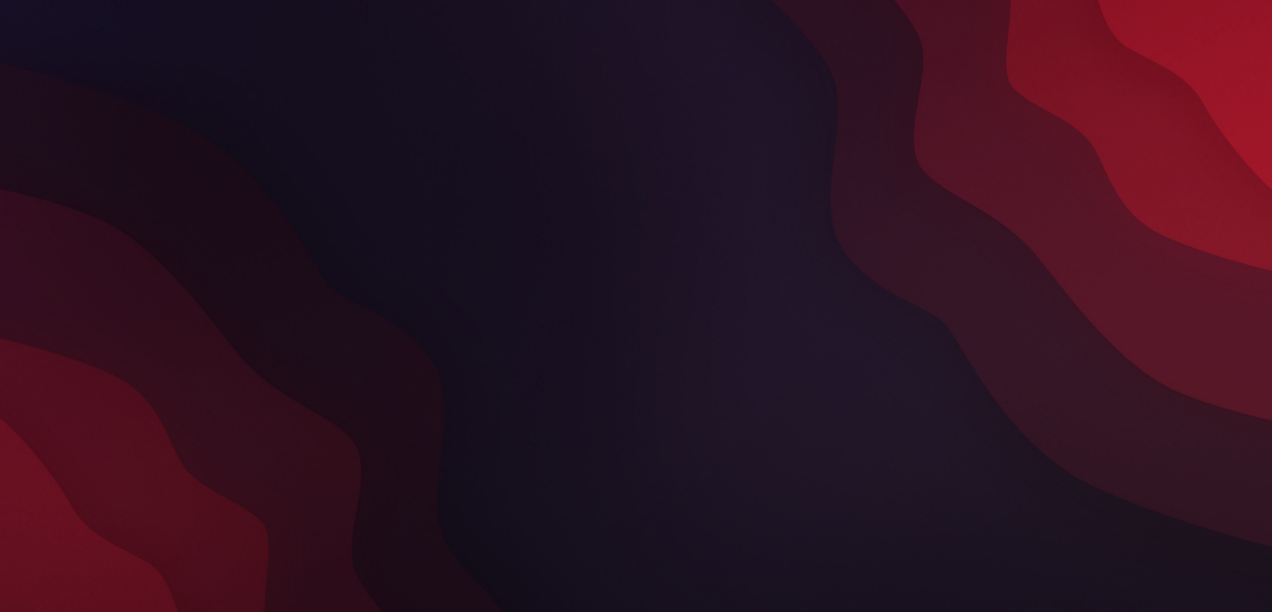 scroll, scrollTop: 0, scrollLeft: 0, axis: both 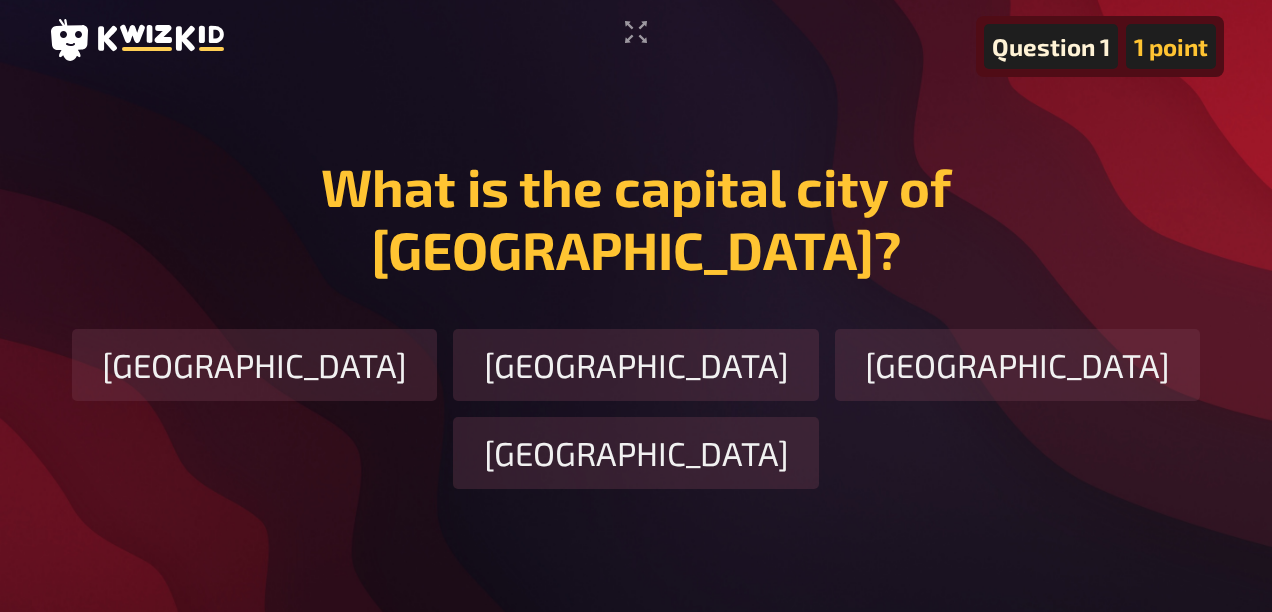 click on "[GEOGRAPHIC_DATA]" at bounding box center (635, 365) 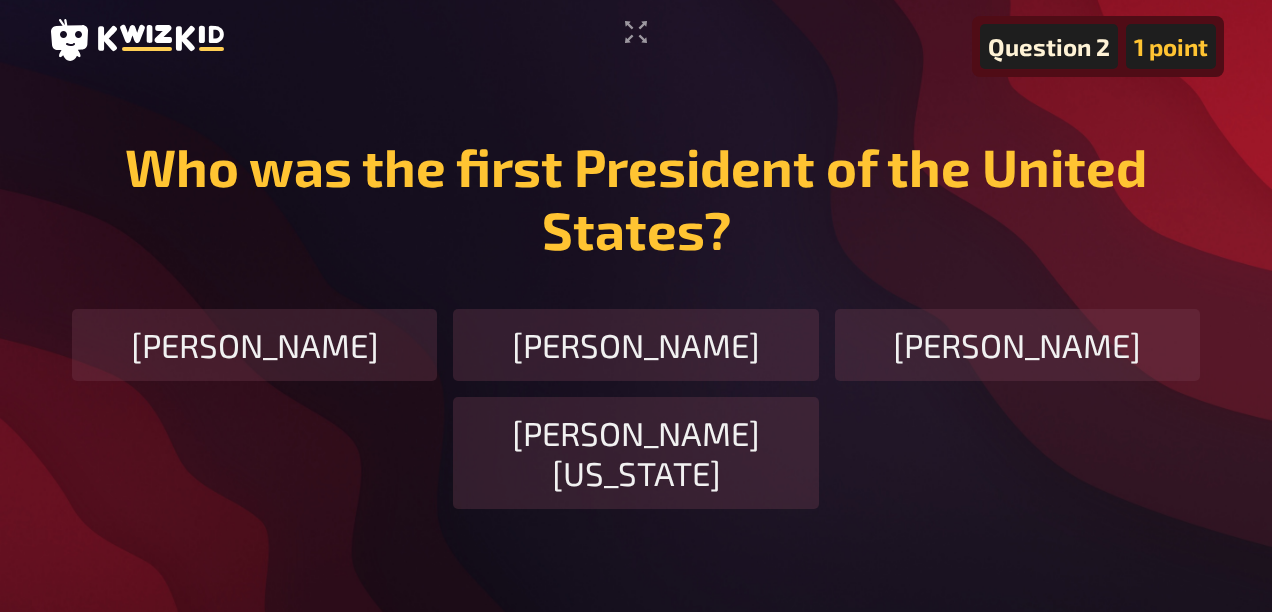 click on "[PERSON_NAME][US_STATE]" at bounding box center [635, 453] 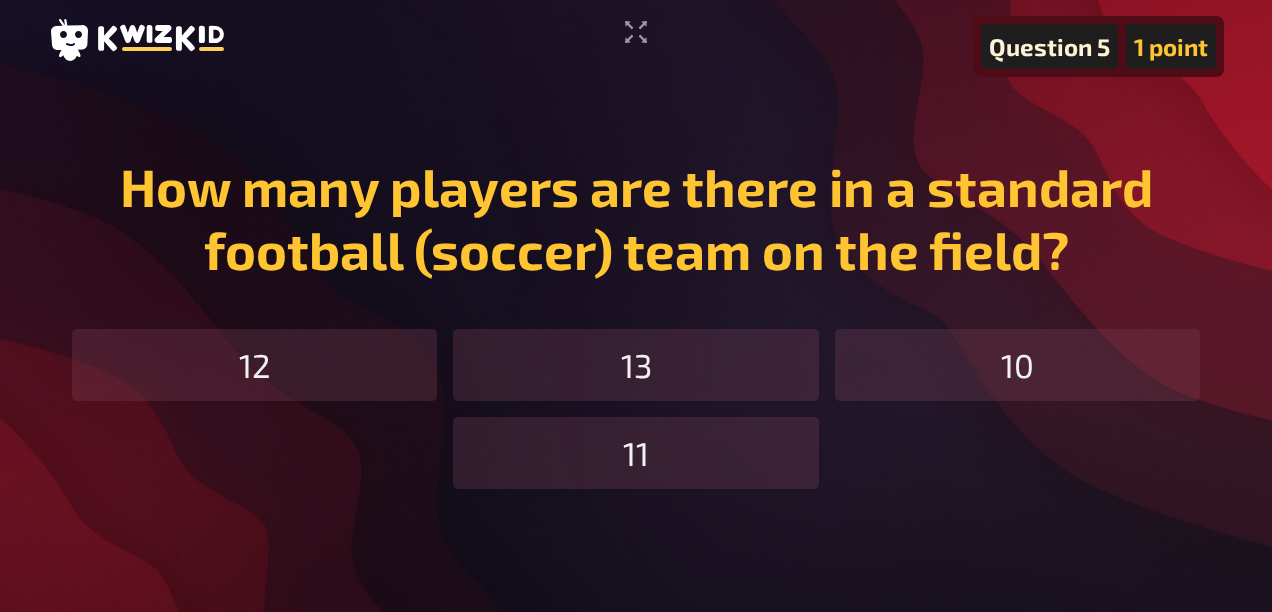 click on "11" at bounding box center (635, 453) 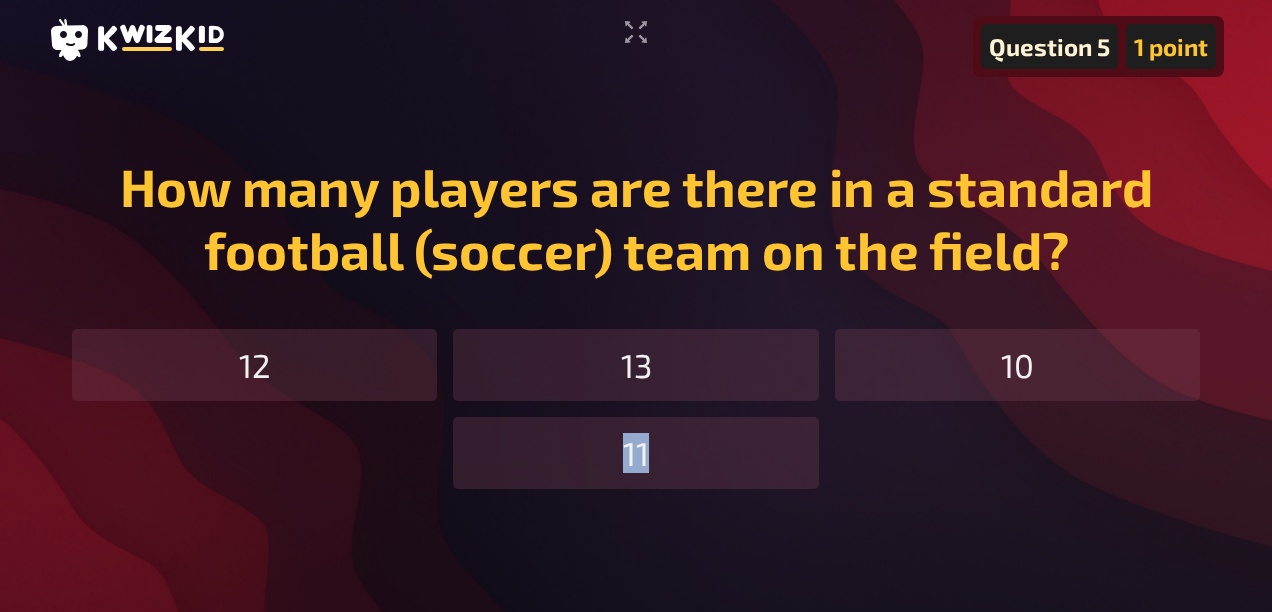 click on "11" at bounding box center [635, 453] 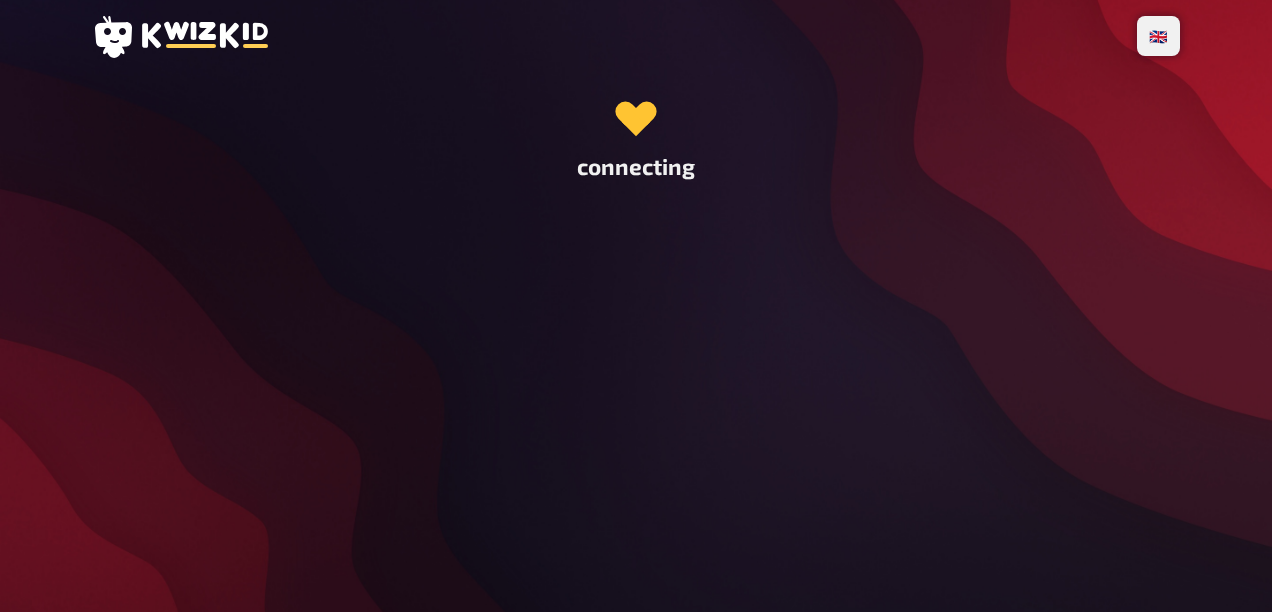 scroll, scrollTop: 0, scrollLeft: 0, axis: both 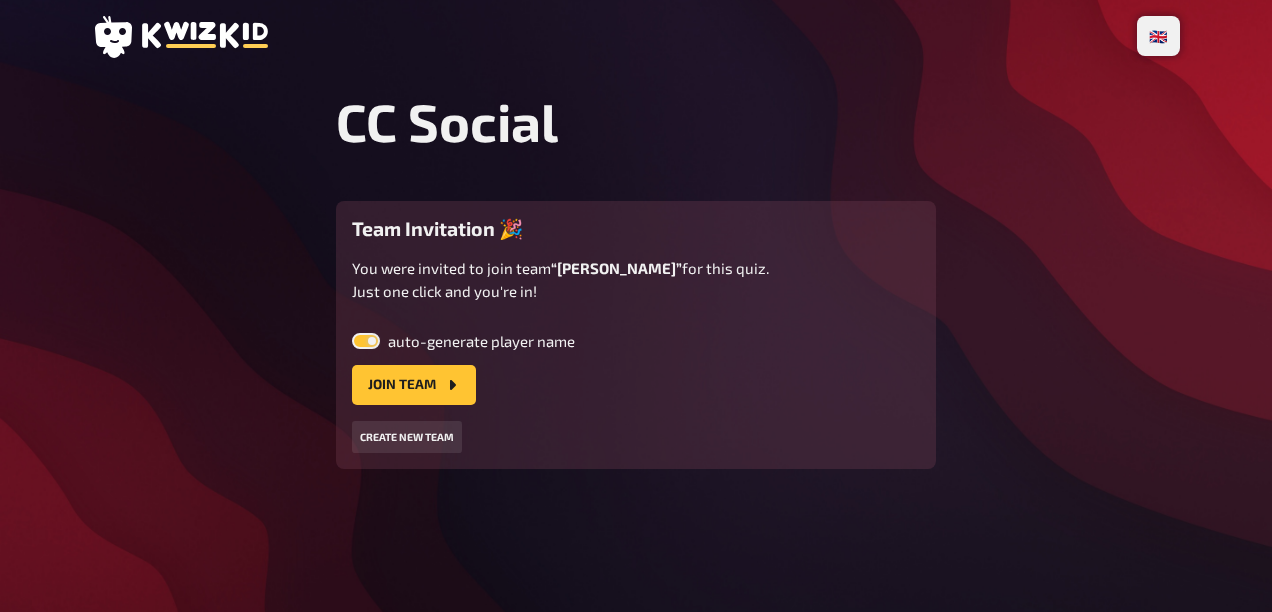 click at bounding box center [366, 341] 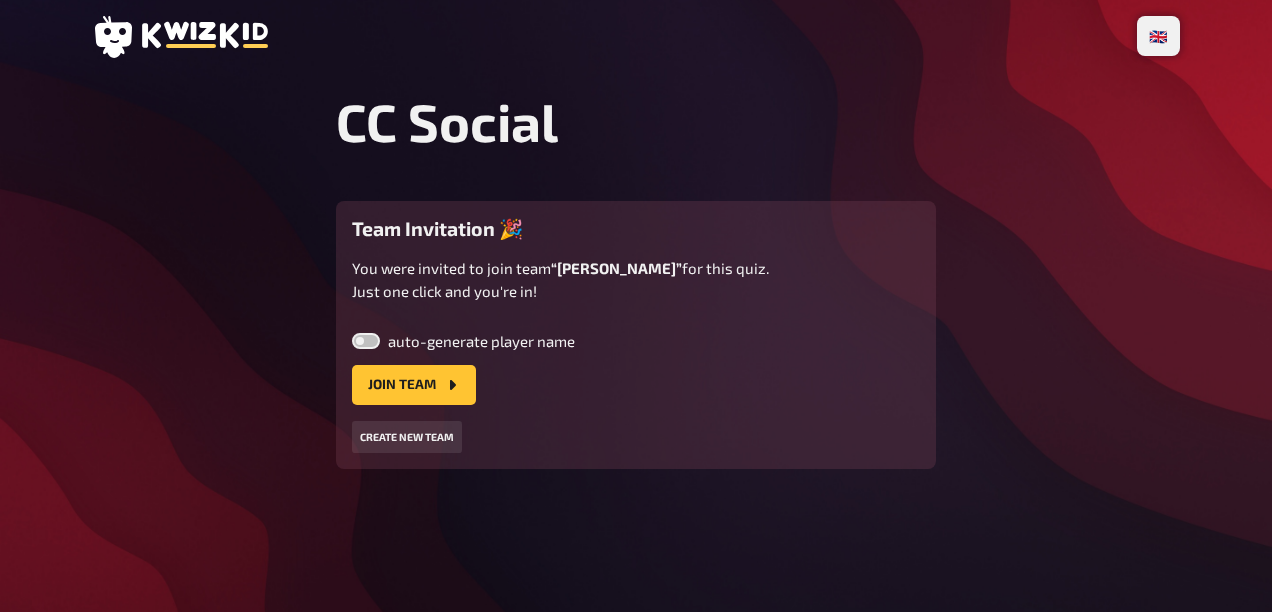 checkbox on "false" 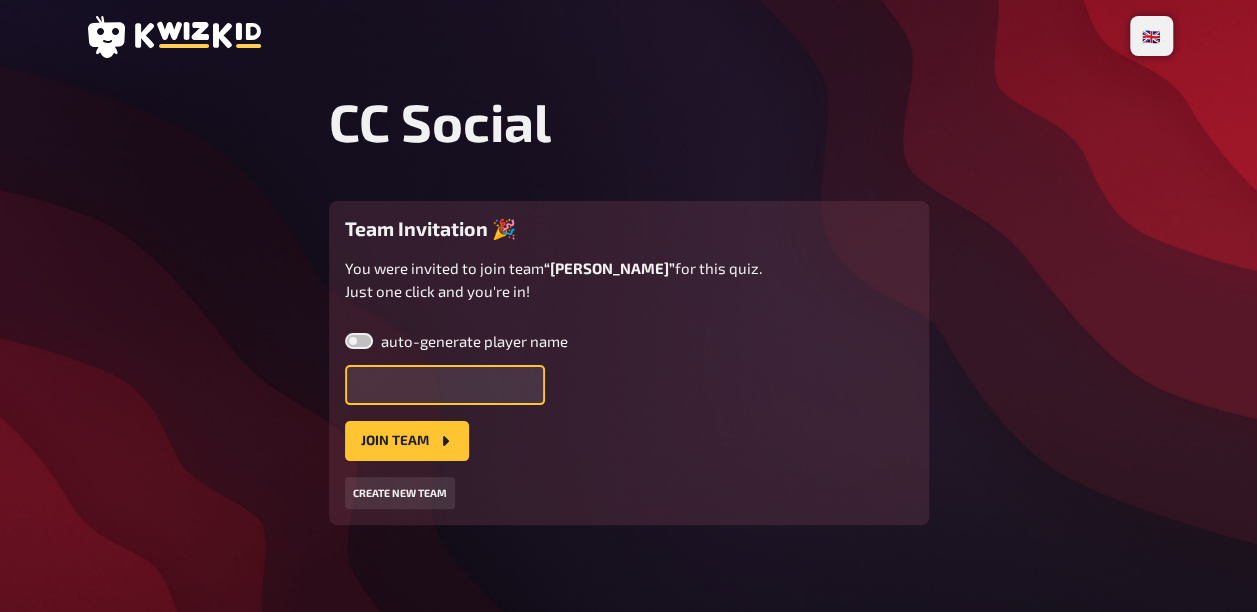 click at bounding box center (445, 385) 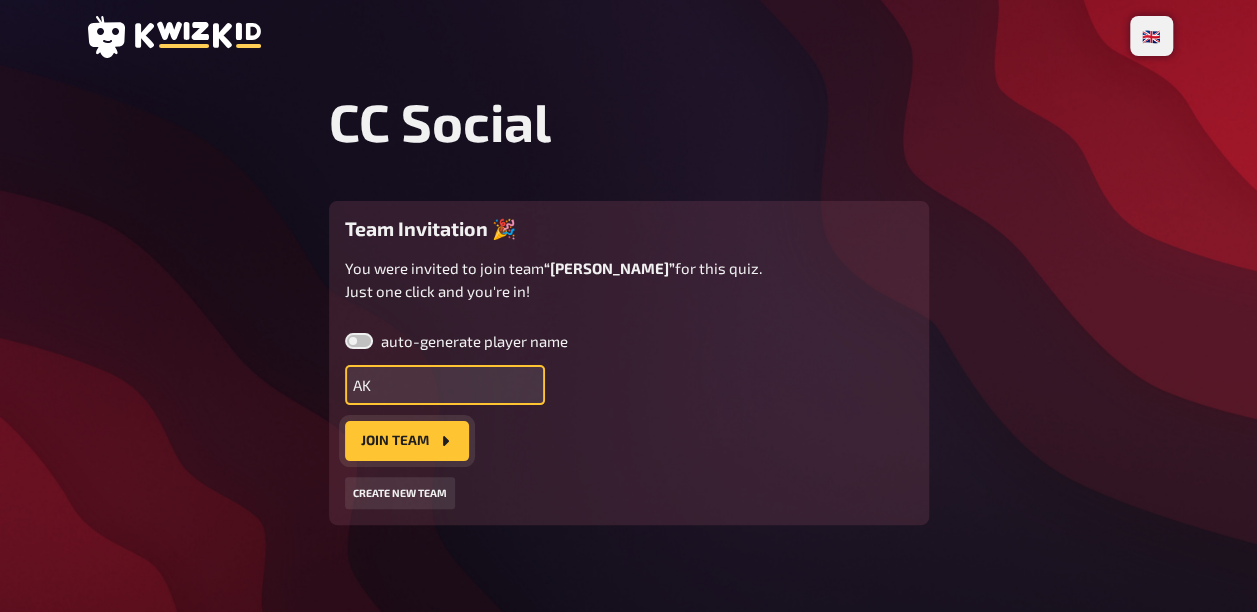 type on "AK" 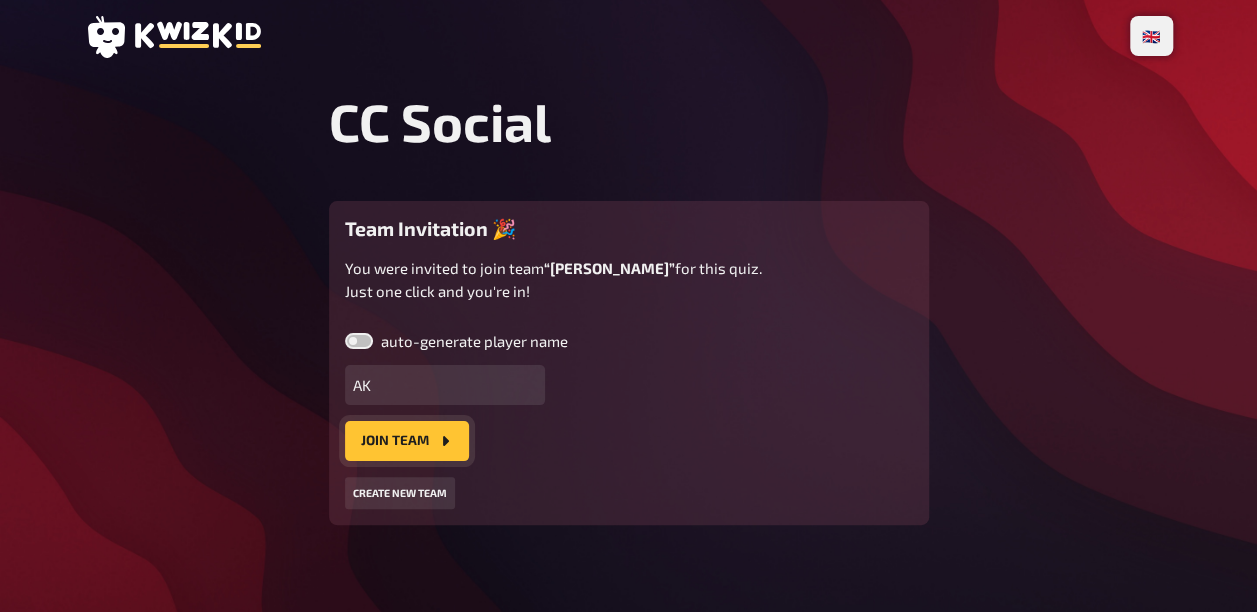click on "Join team" at bounding box center [407, 441] 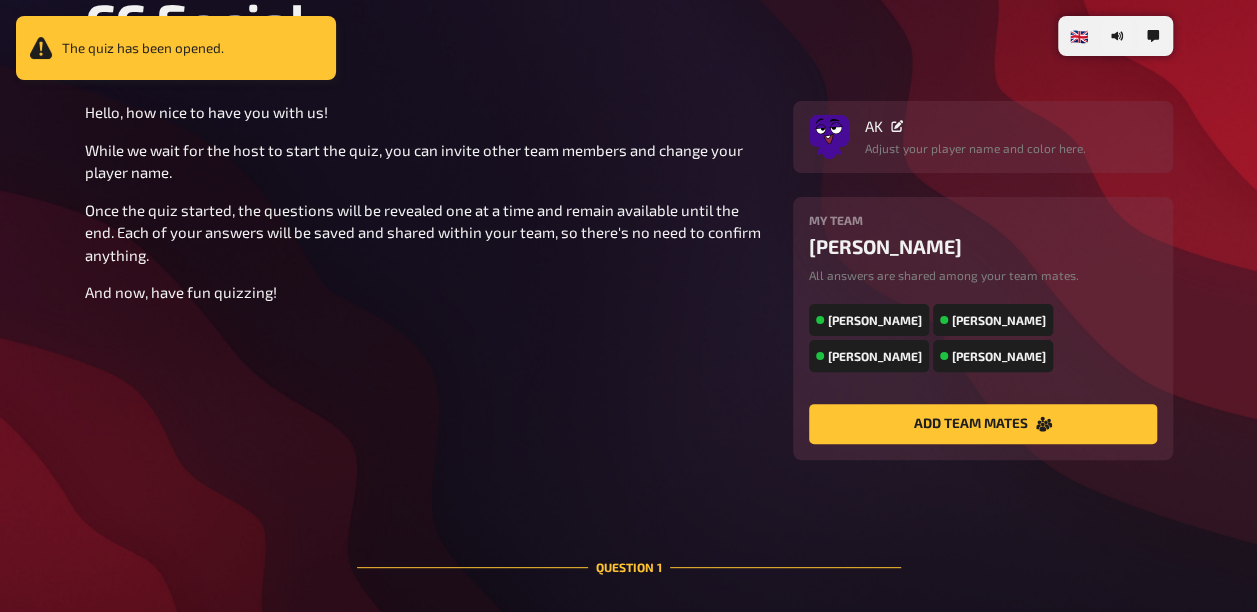 scroll, scrollTop: 546, scrollLeft: 0, axis: vertical 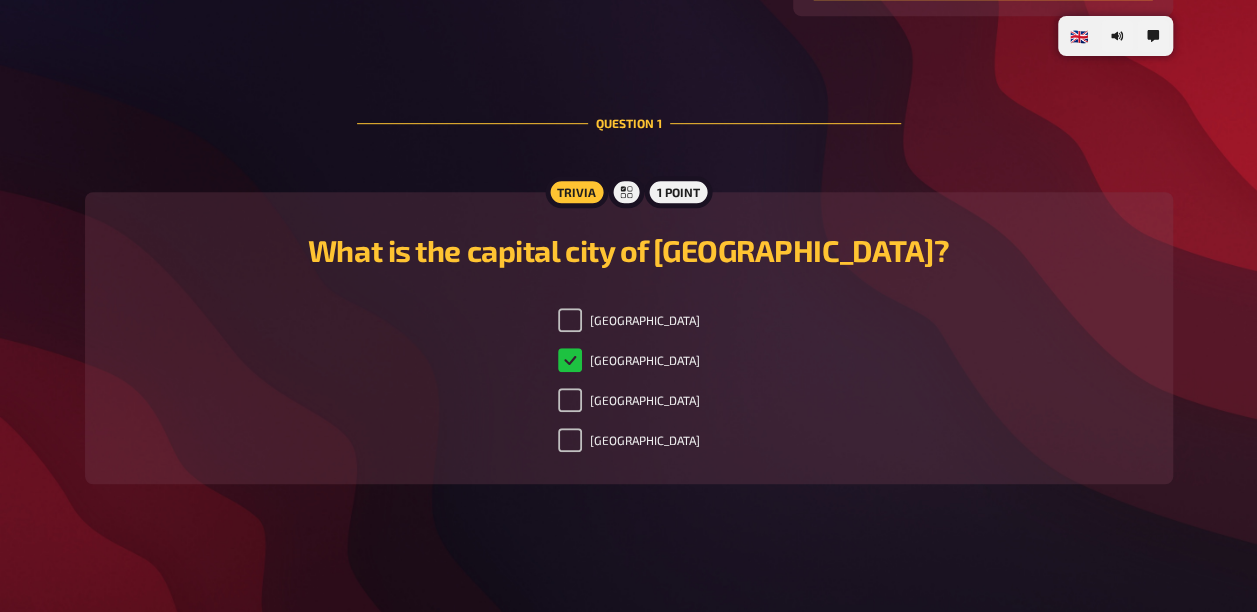 click on "[GEOGRAPHIC_DATA]" at bounding box center [629, 360] 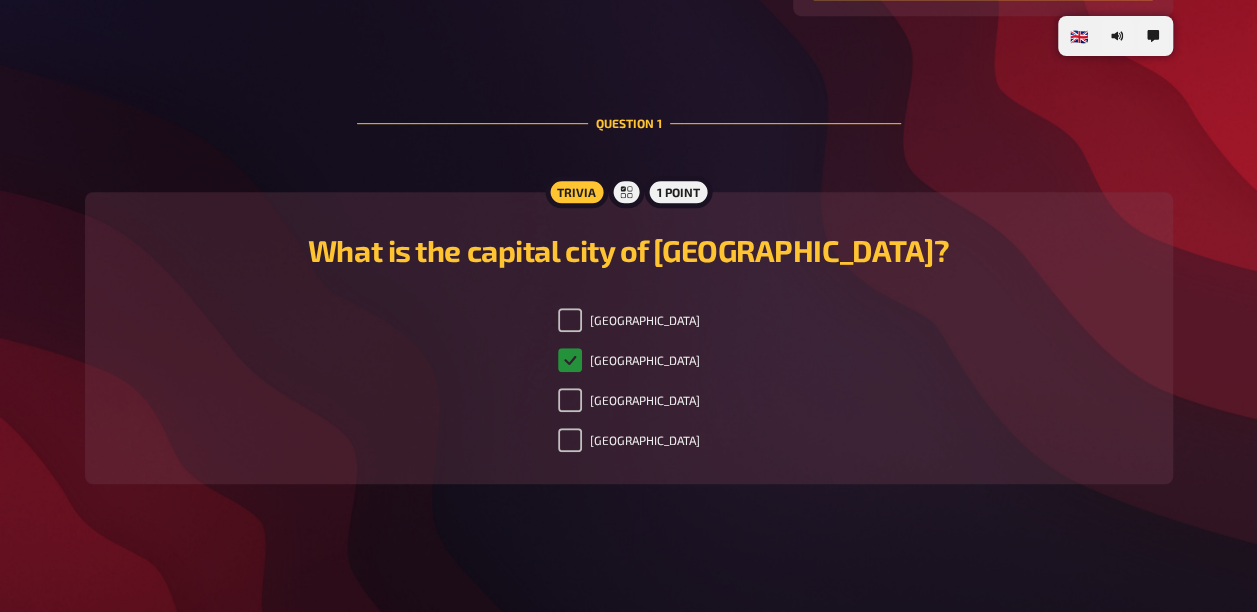 click on "[GEOGRAPHIC_DATA]" at bounding box center [570, 360] 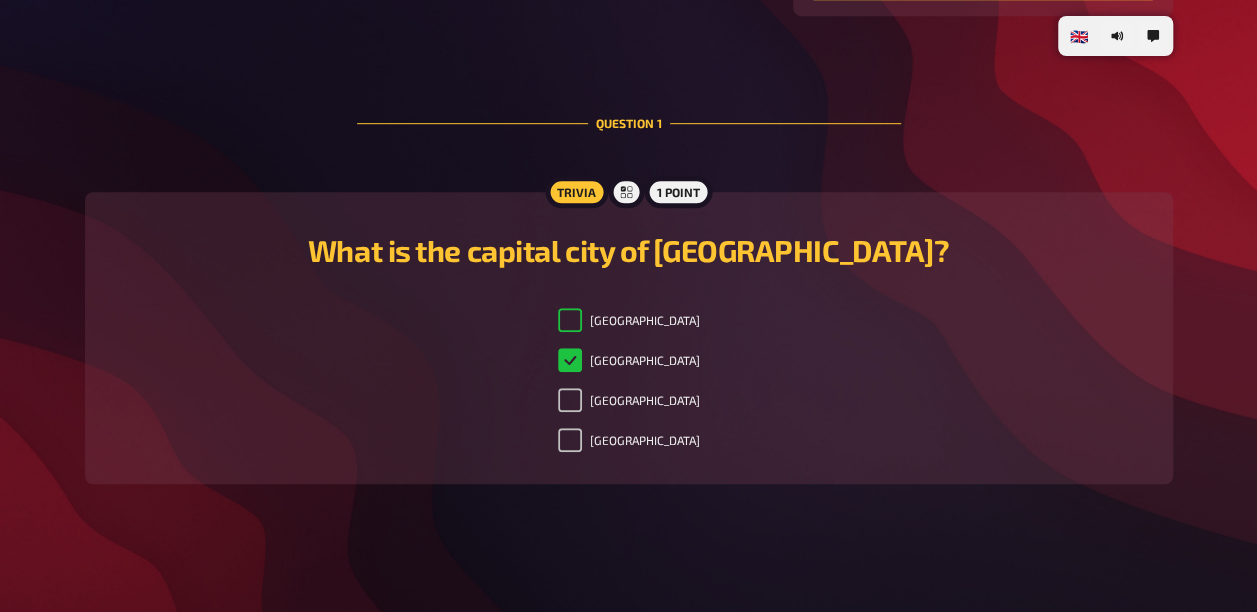 checkbox on "true" 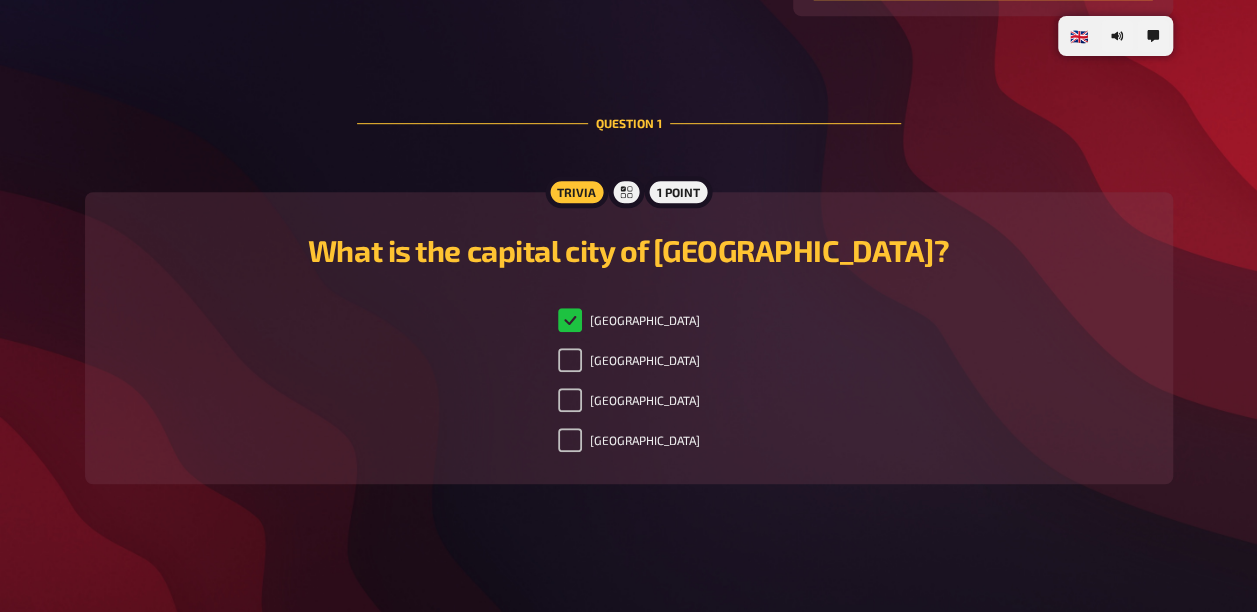 checkbox on "false" 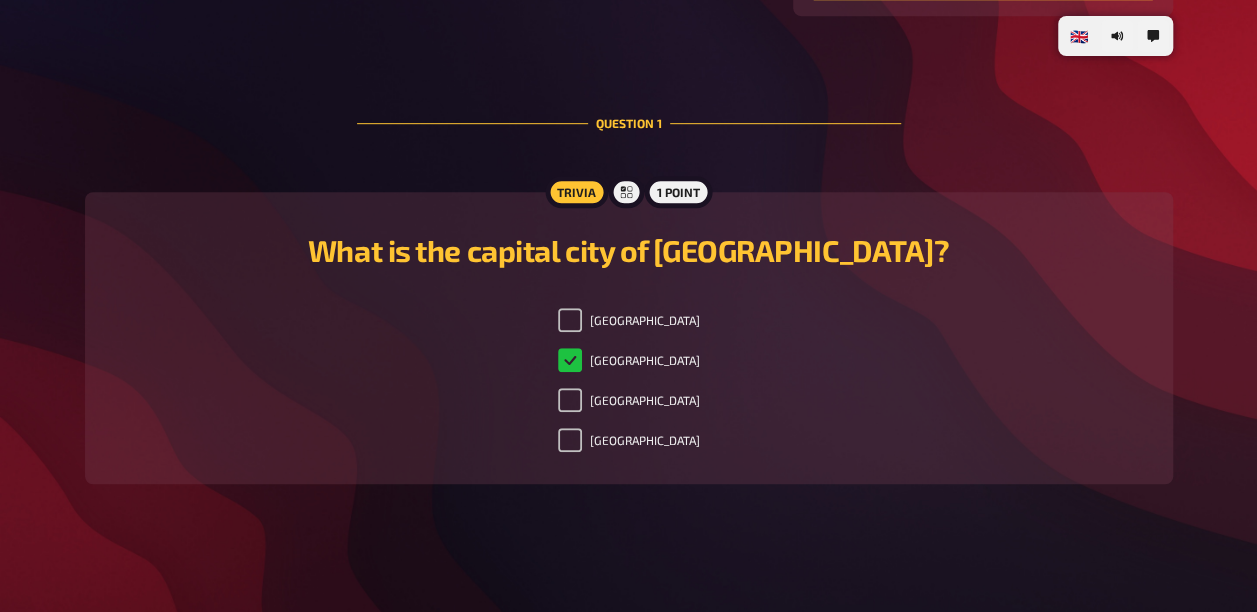 checkbox on "true" 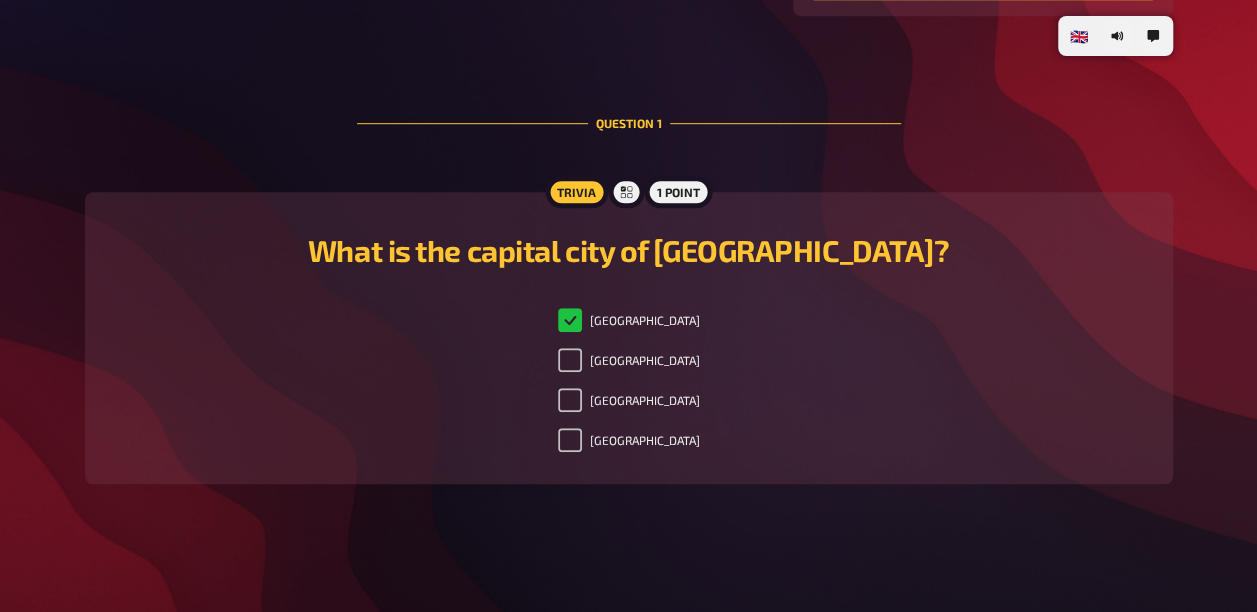 checkbox on "false" 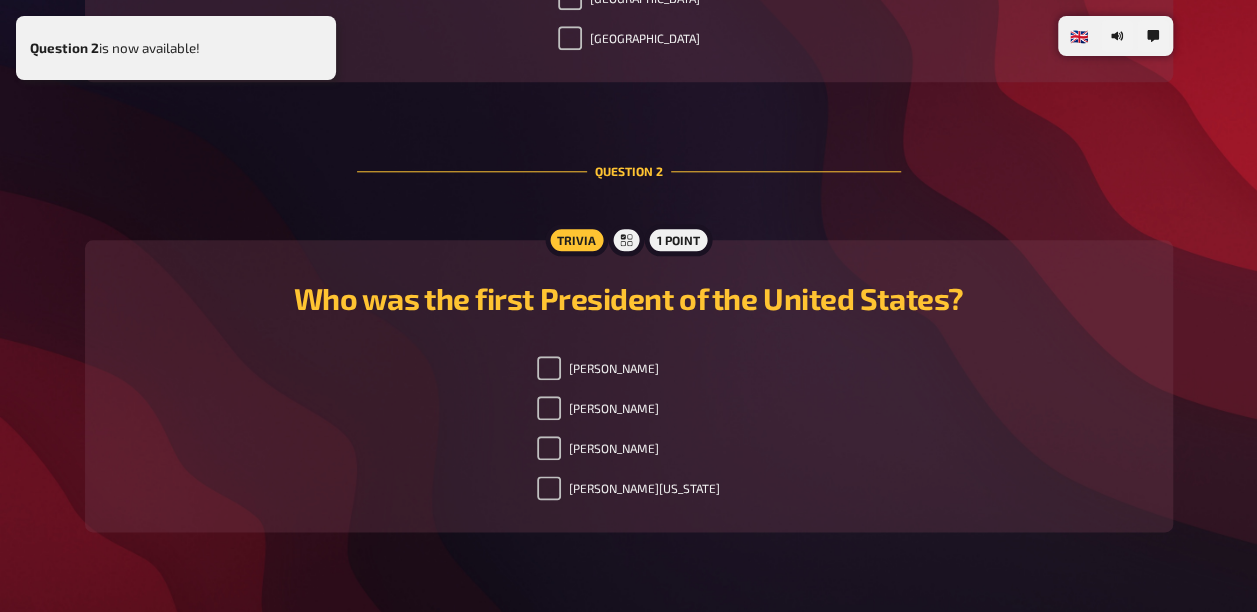 scroll, scrollTop: 996, scrollLeft: 0, axis: vertical 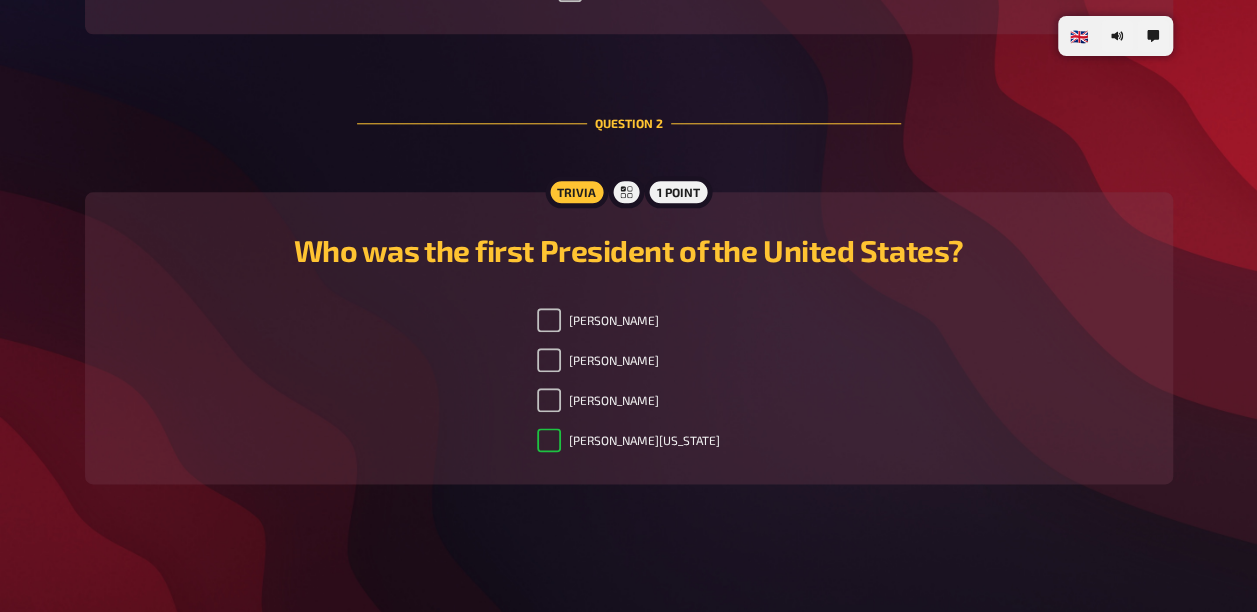 checkbox on "true" 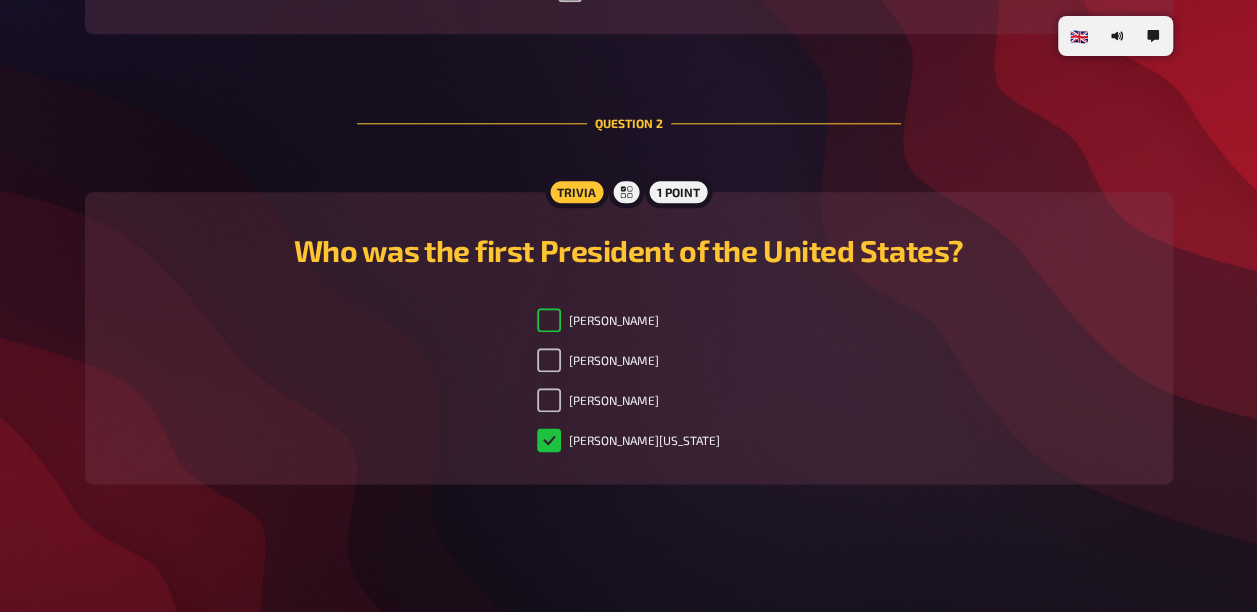 checkbox on "true" 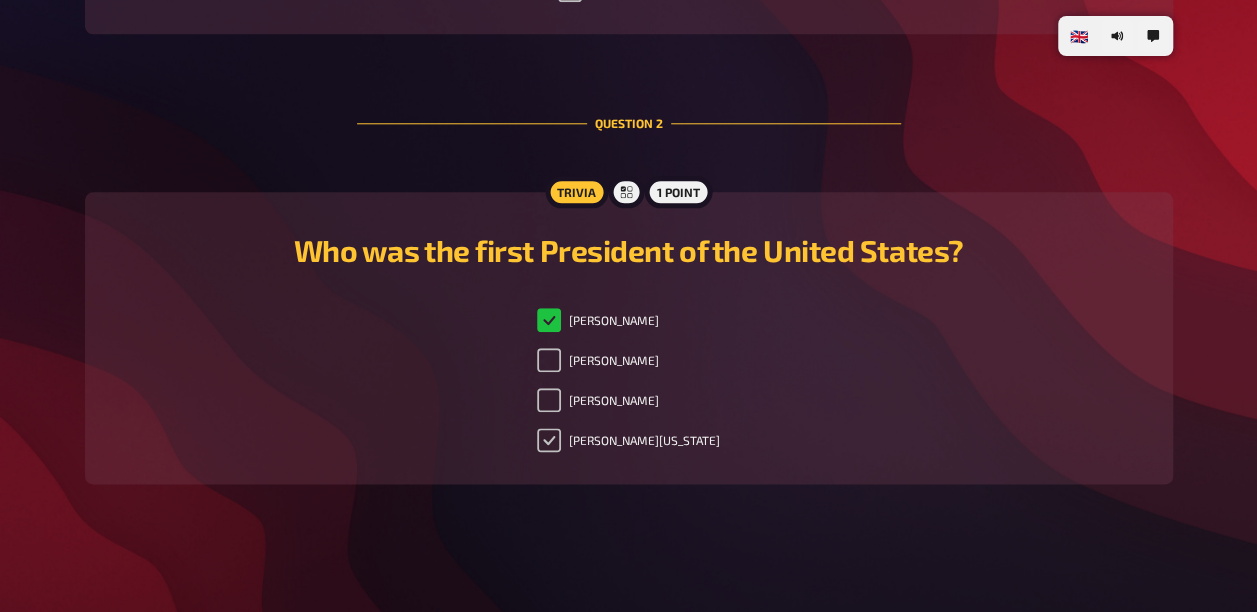 click on "[PERSON_NAME][US_STATE]" at bounding box center (549, 440) 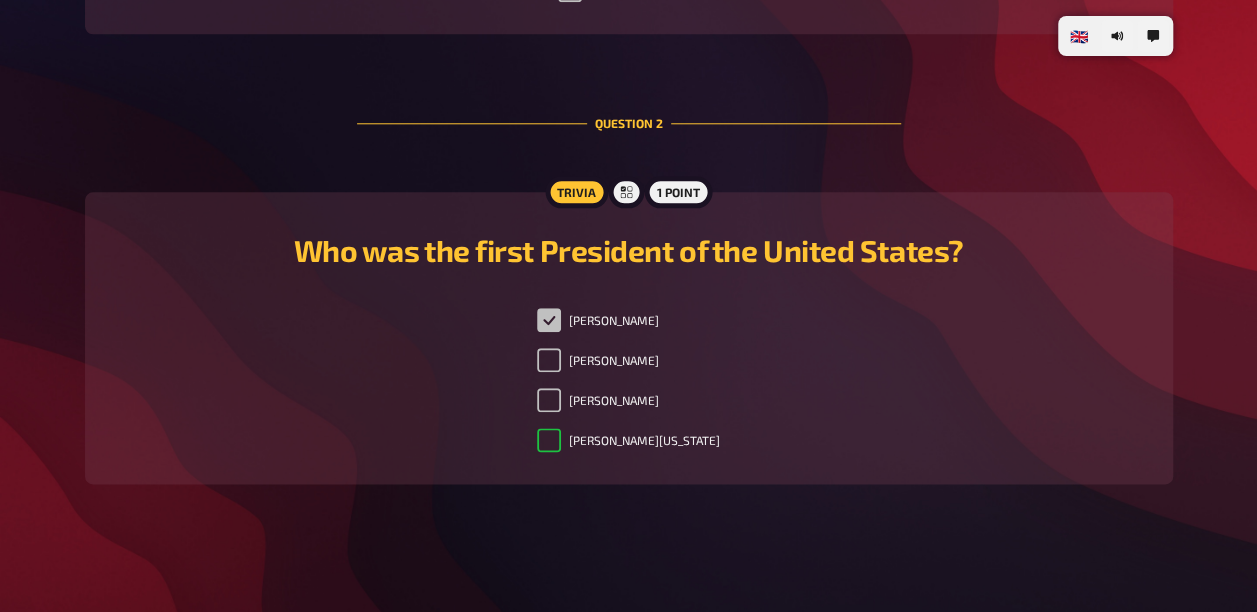 checkbox on "true" 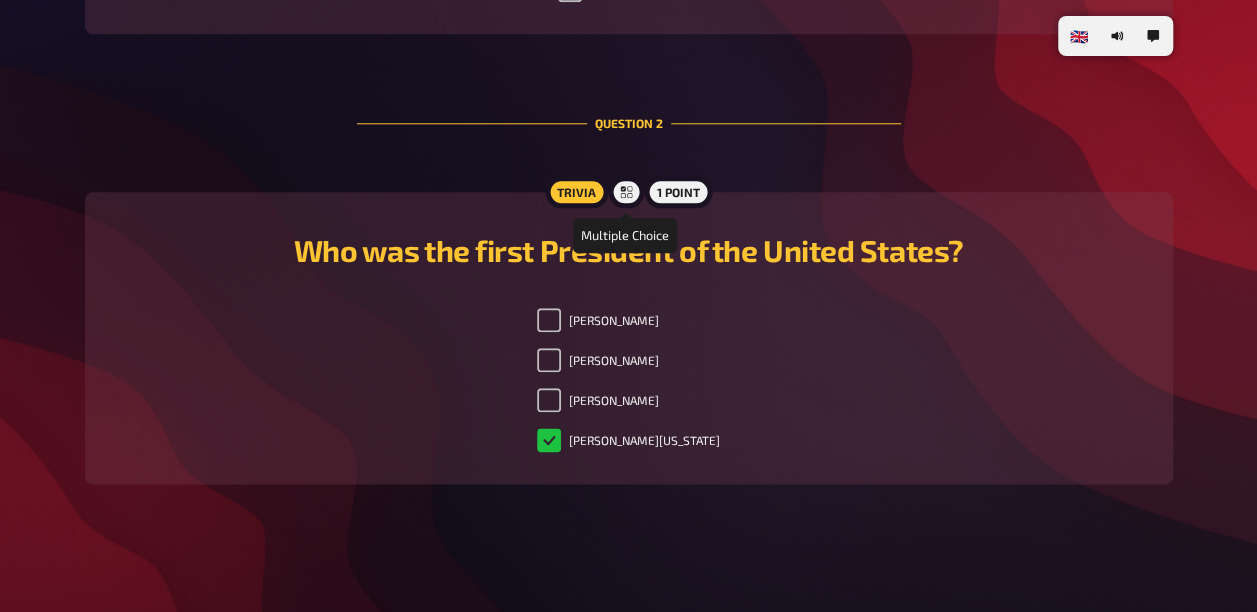 click 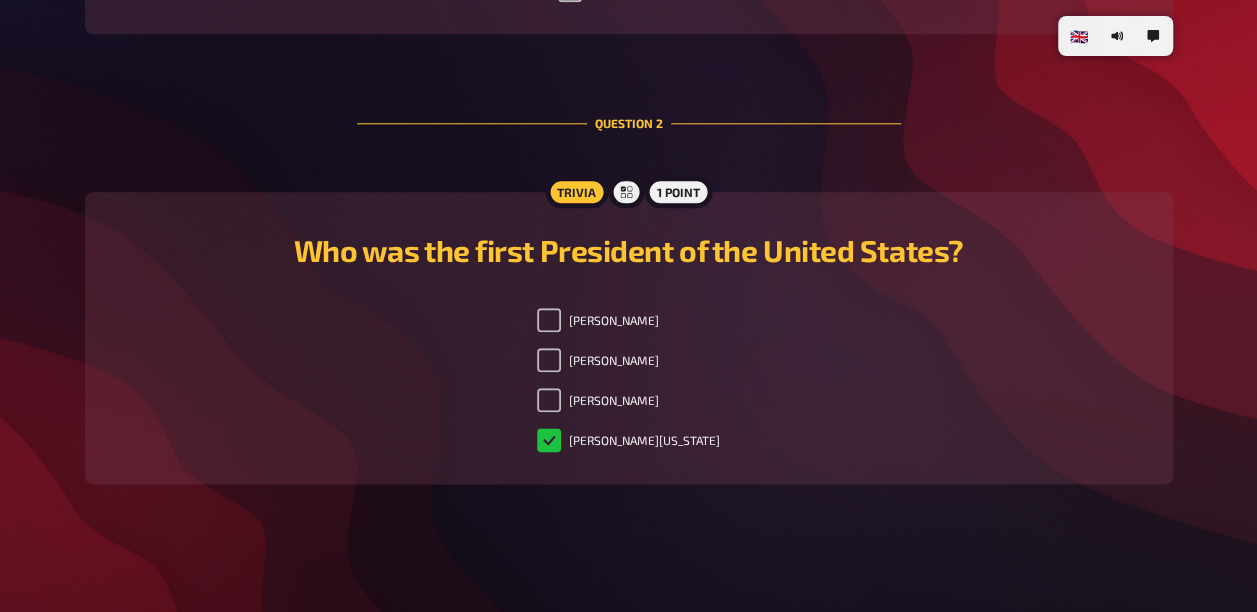 click on "Trivia" at bounding box center (576, 192) 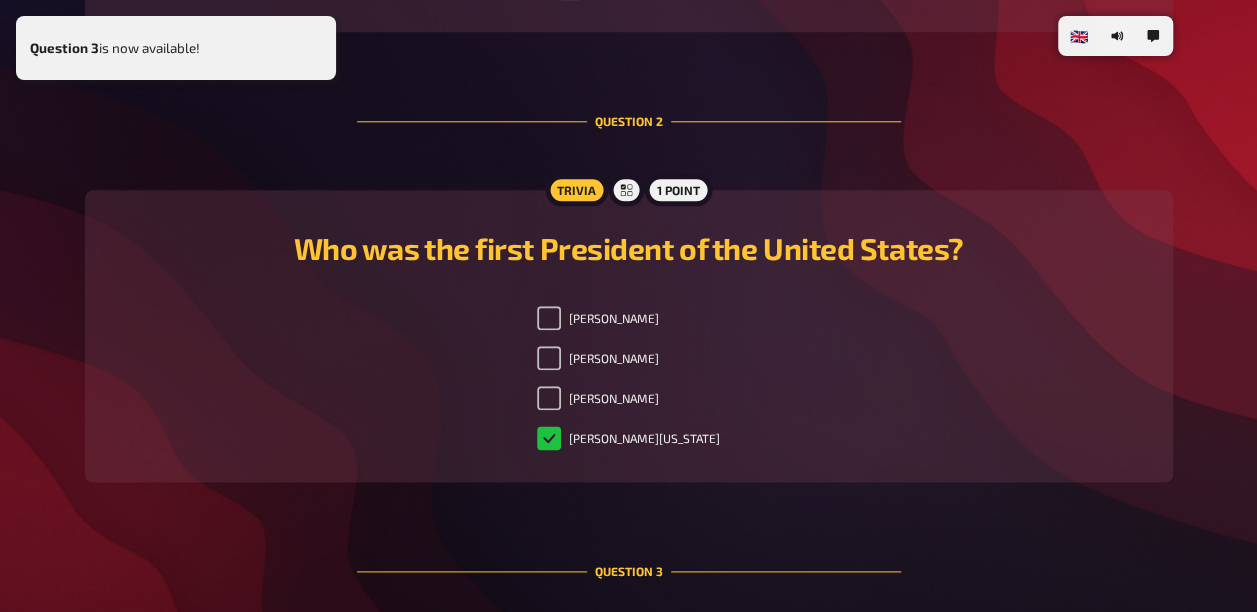 checkbox on "true" 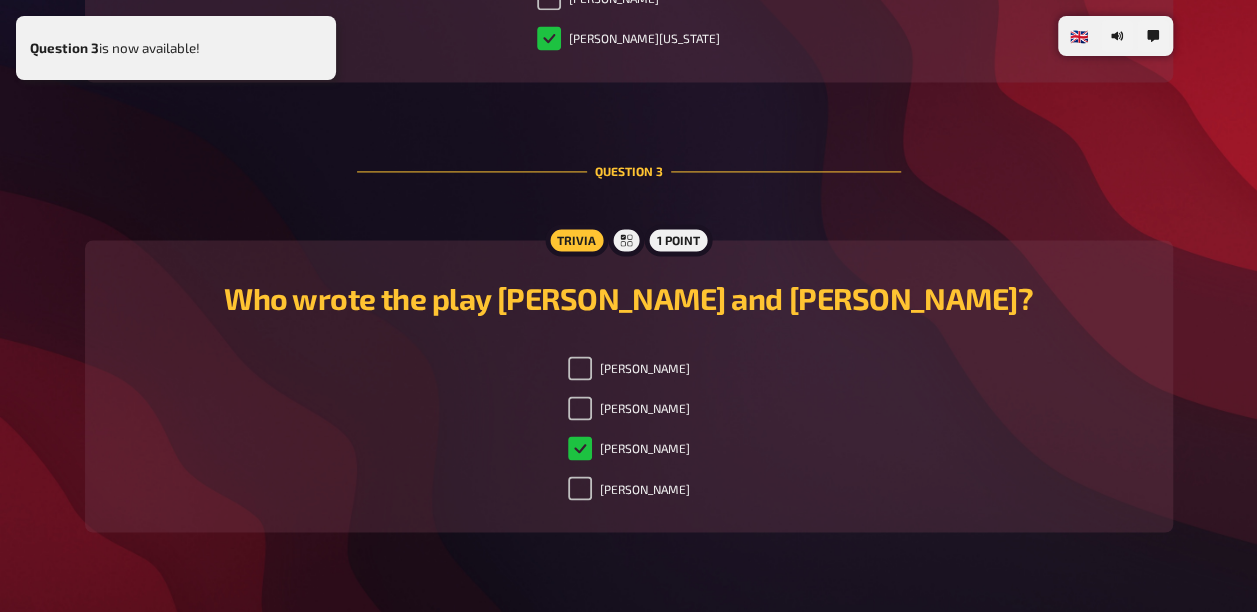 scroll, scrollTop: 1447, scrollLeft: 0, axis: vertical 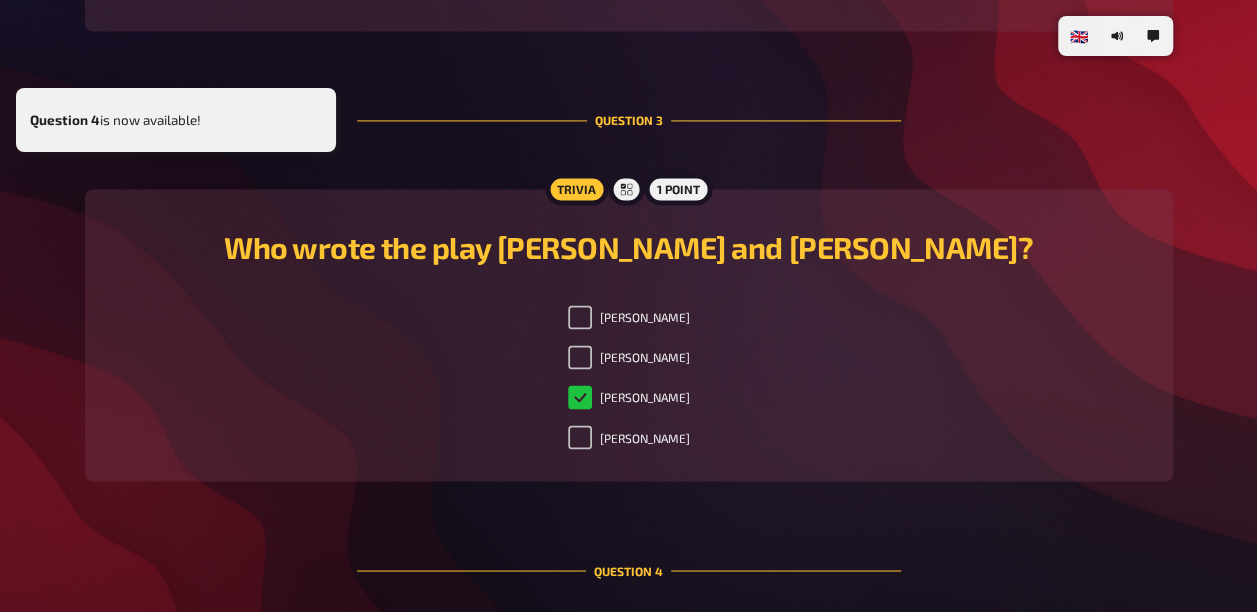 checkbox on "true" 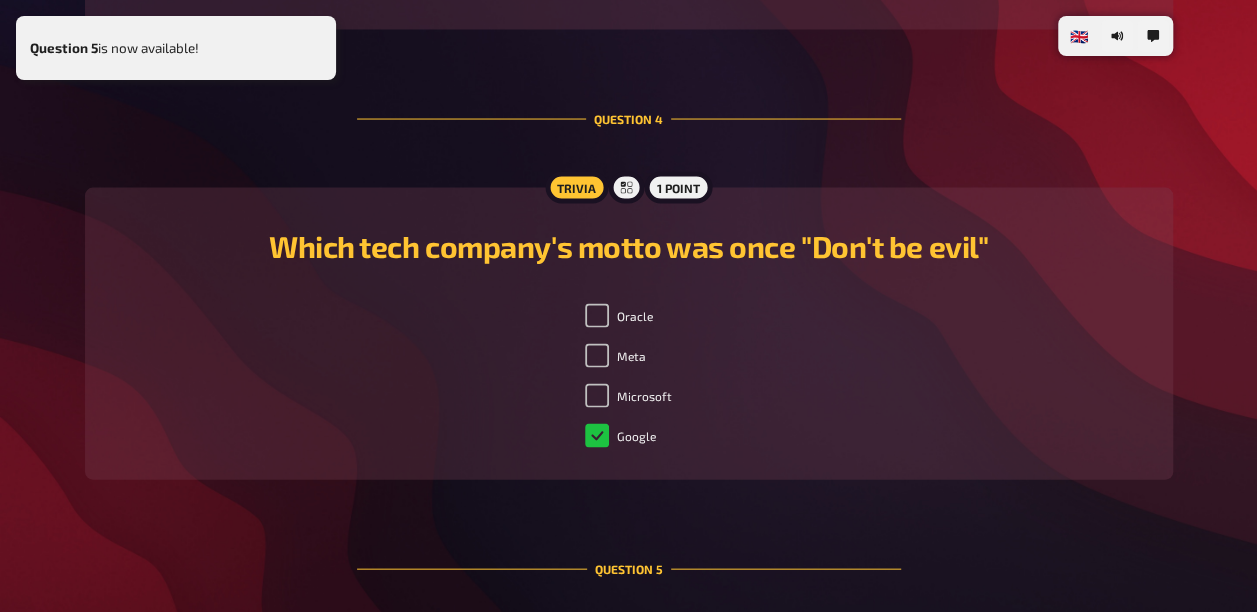 scroll, scrollTop: 2384, scrollLeft: 0, axis: vertical 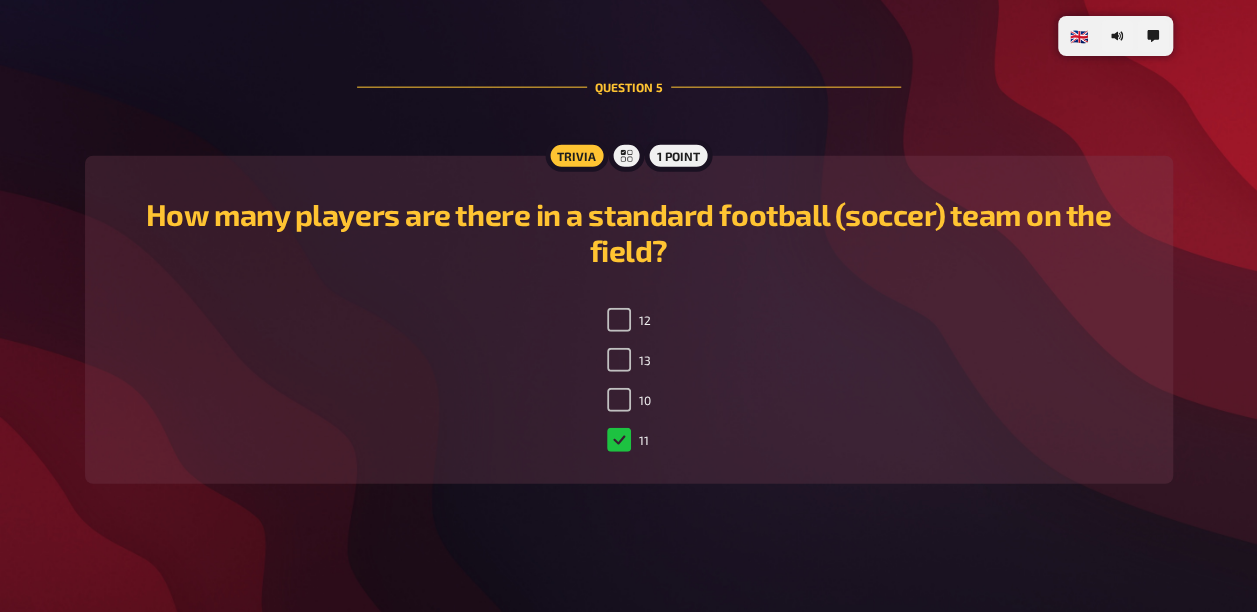 click on "11" at bounding box center [628, 440] 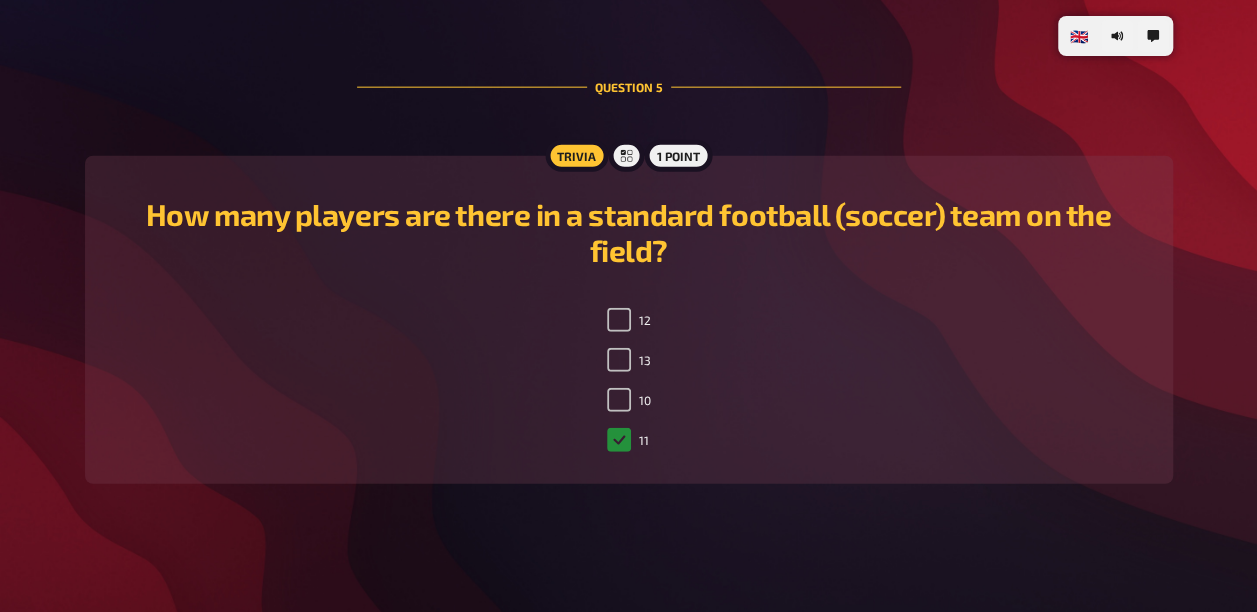 click on "11" at bounding box center (619, 440) 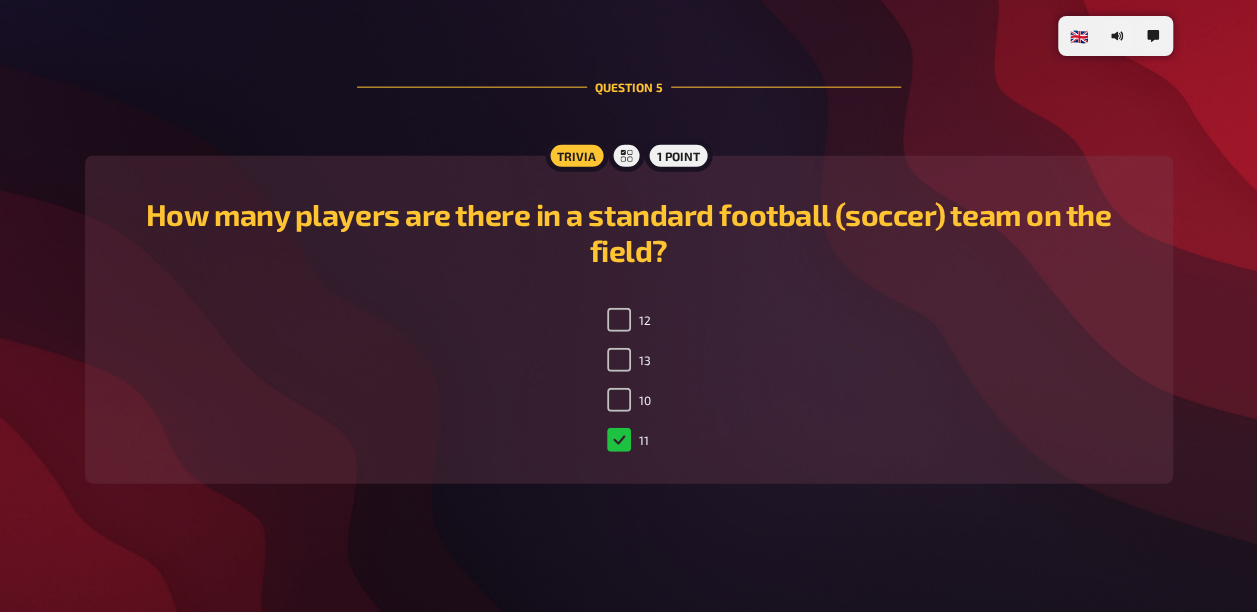 checkbox on "true" 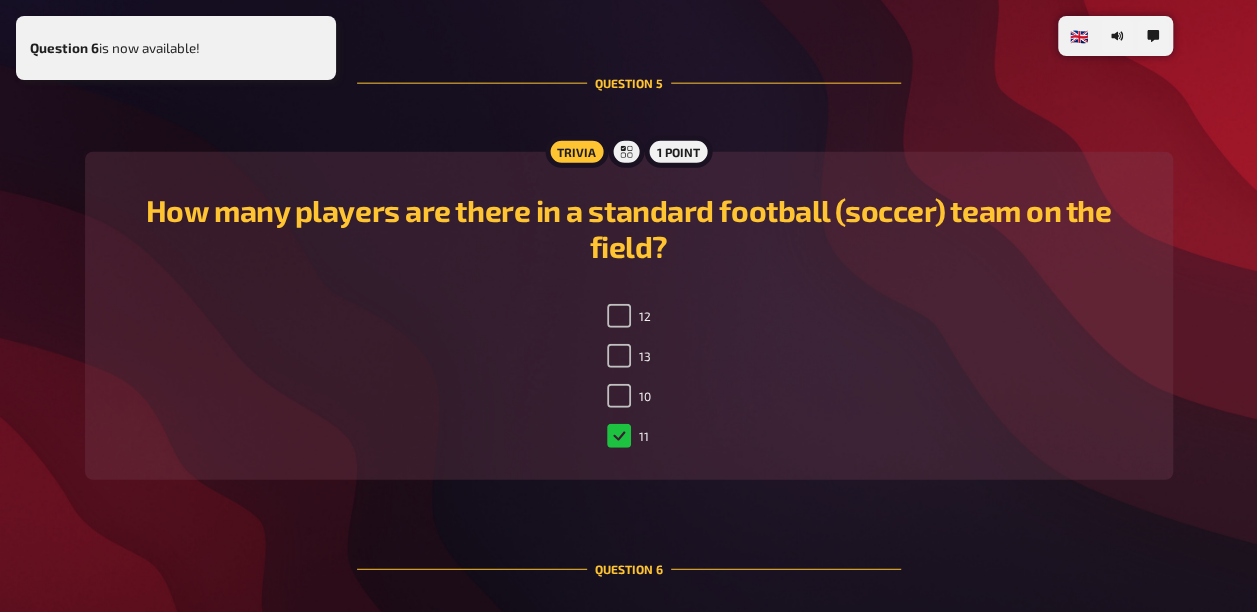 scroll, scrollTop: 2835, scrollLeft: 0, axis: vertical 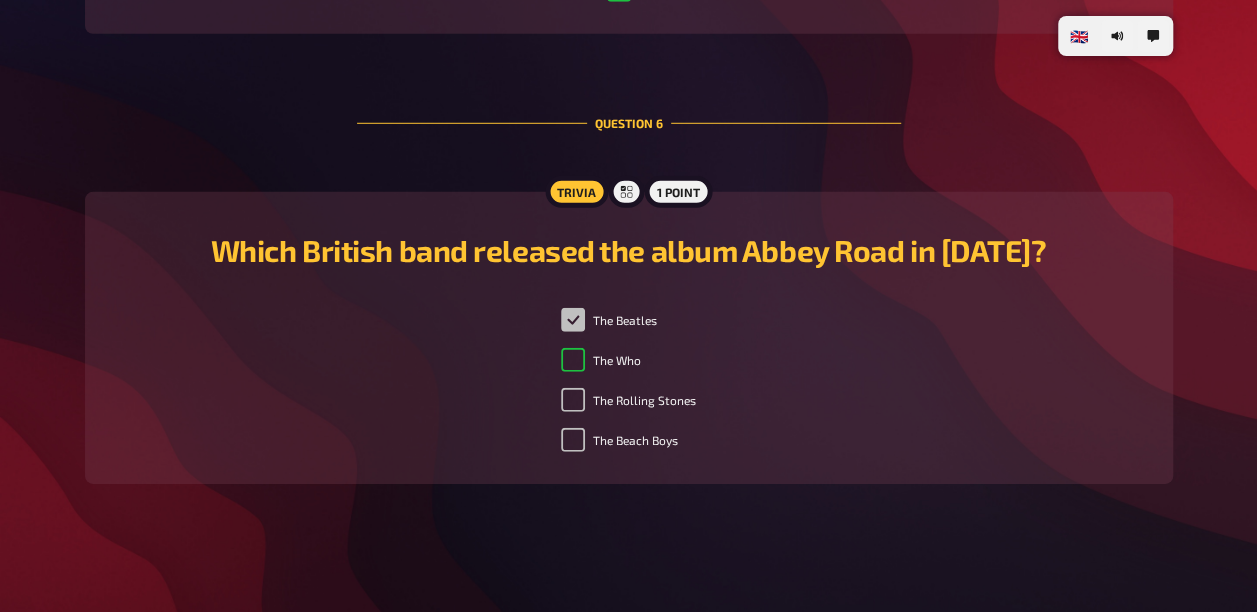 checkbox on "false" 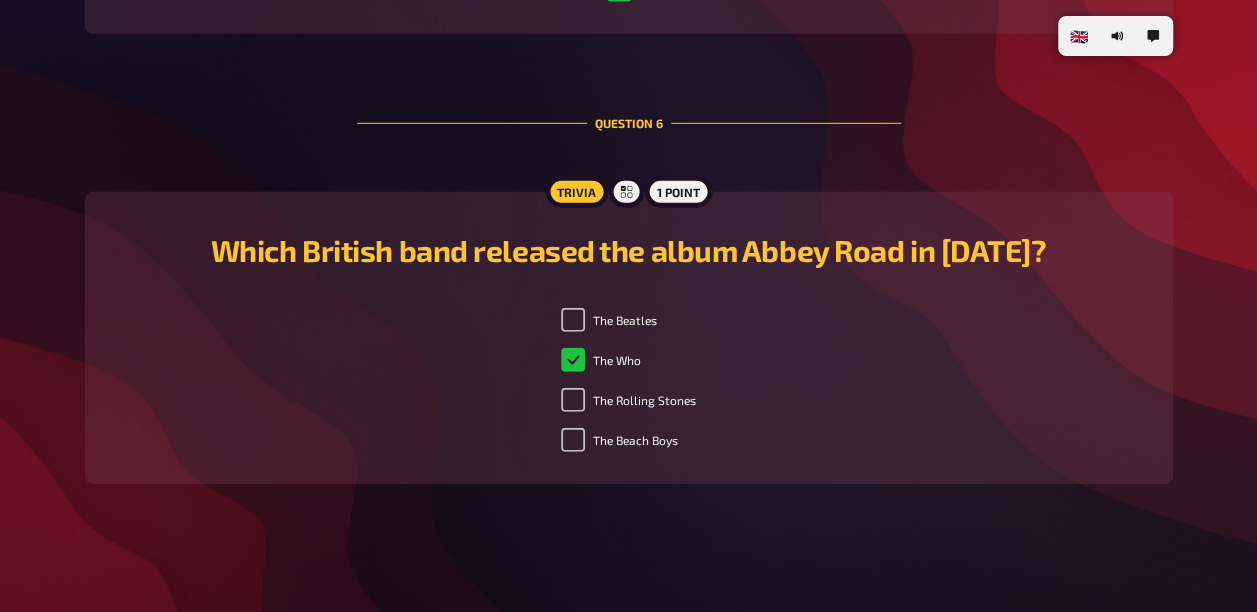 checkbox on "true" 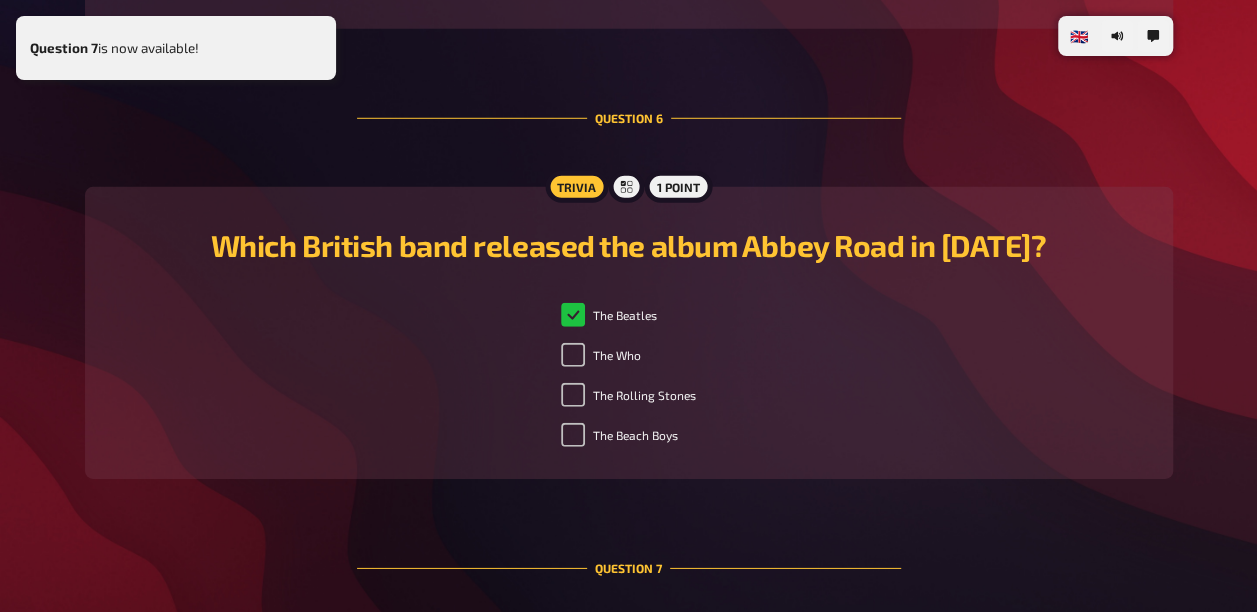 checkbox on "true" 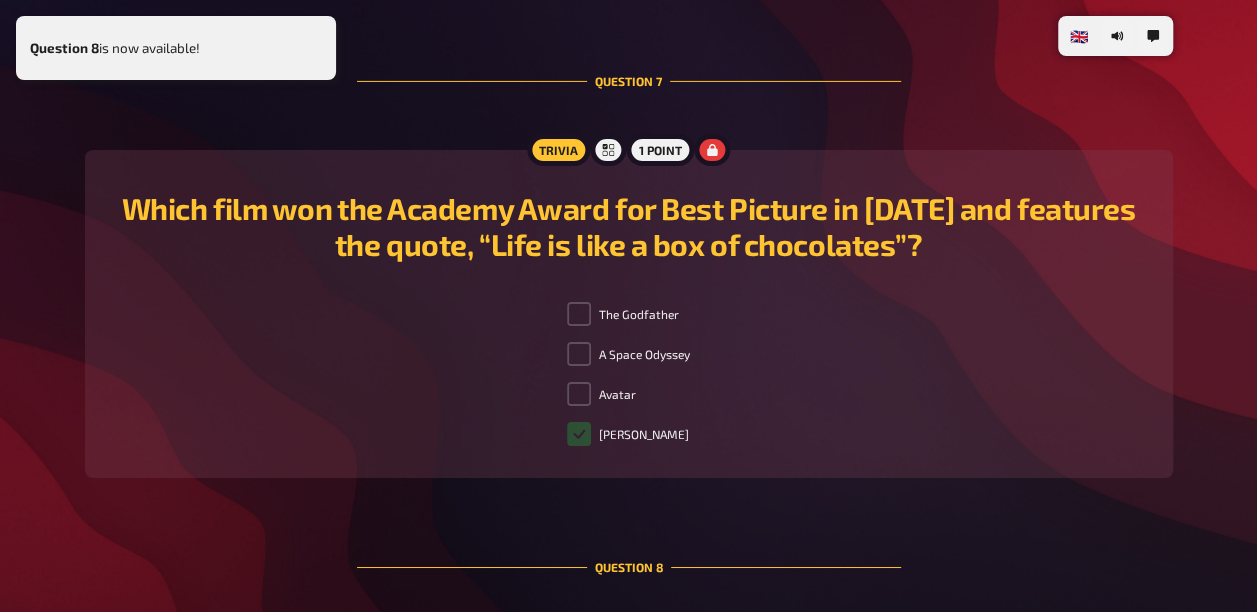 checkbox on "true" 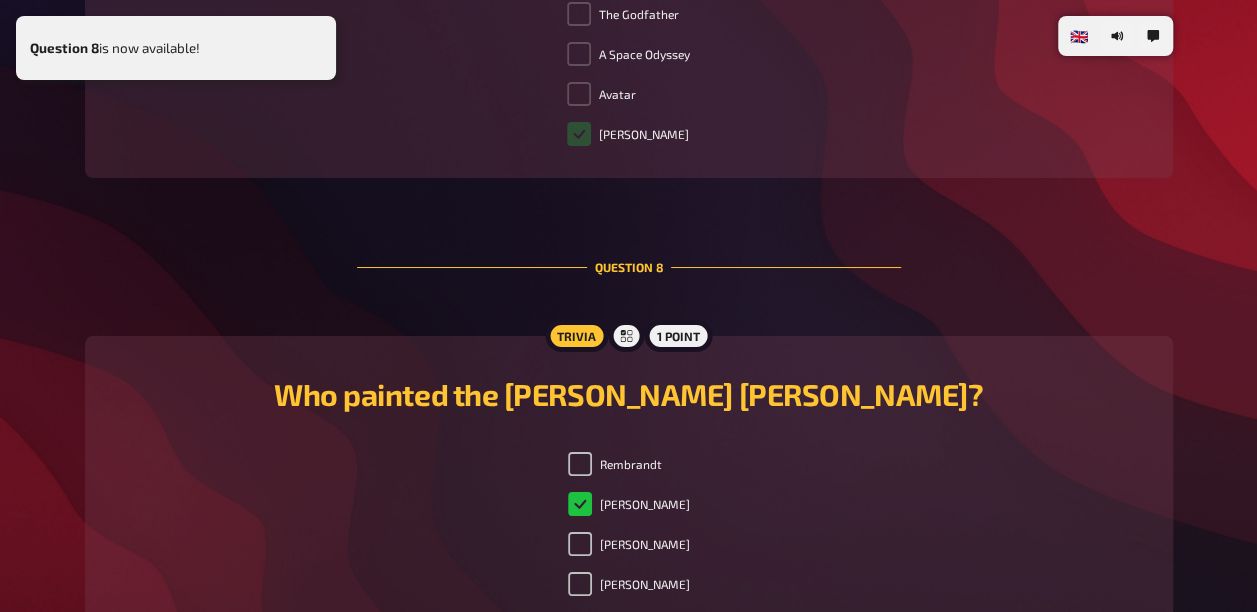 scroll, scrollTop: 3772, scrollLeft: 0, axis: vertical 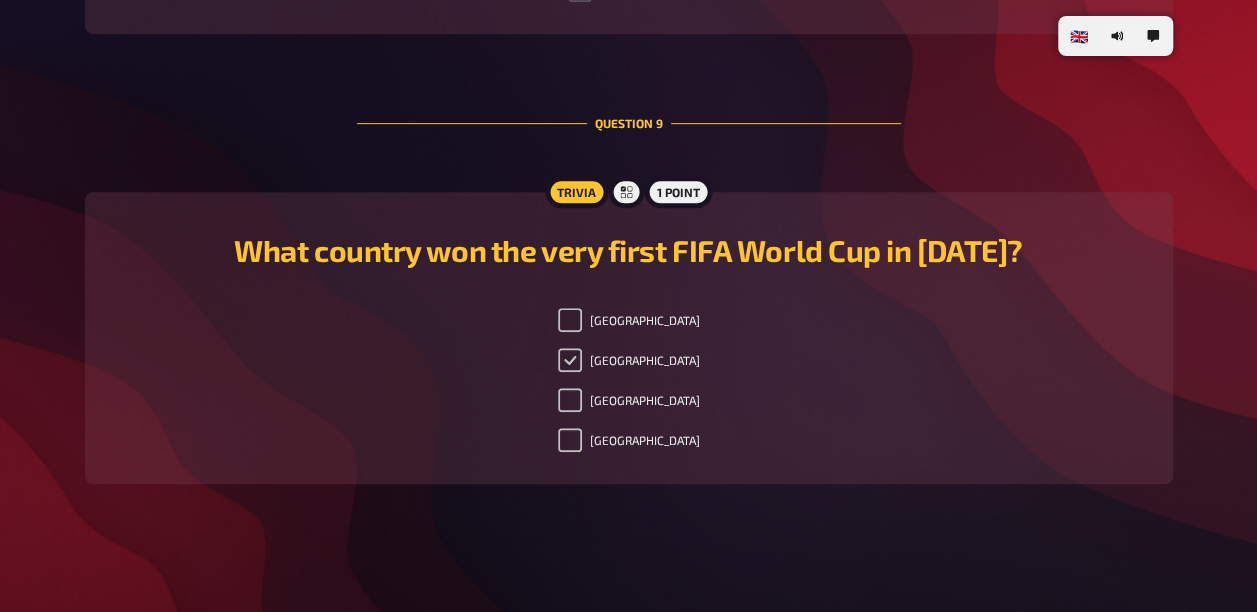 click on "[GEOGRAPHIC_DATA]" at bounding box center (570, 360) 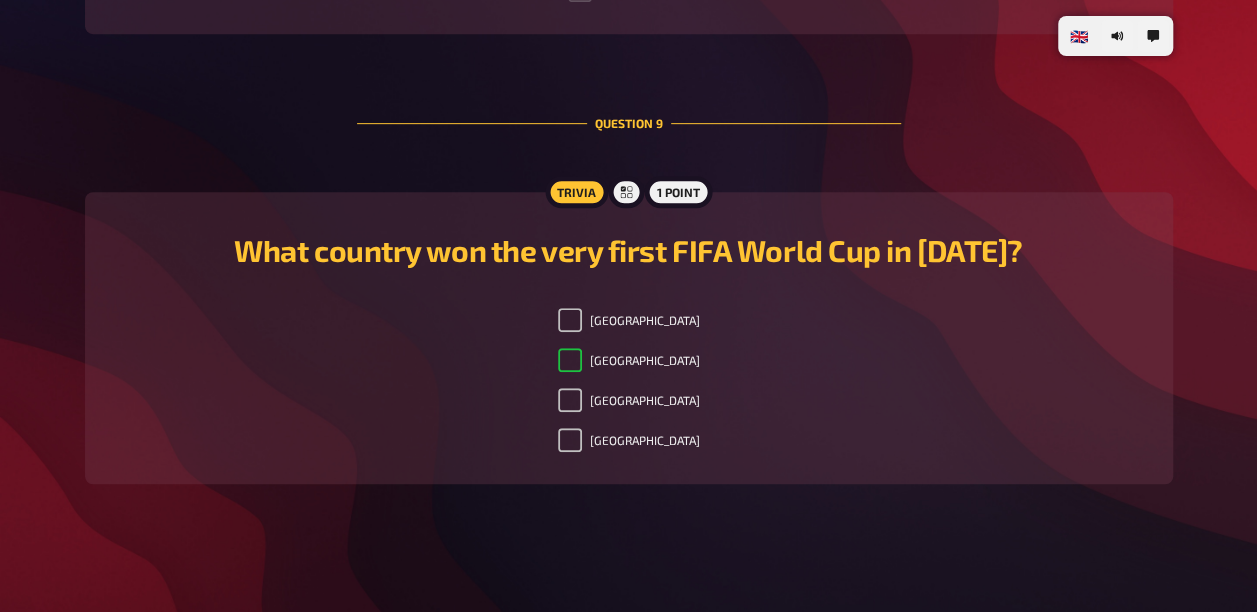 checkbox on "true" 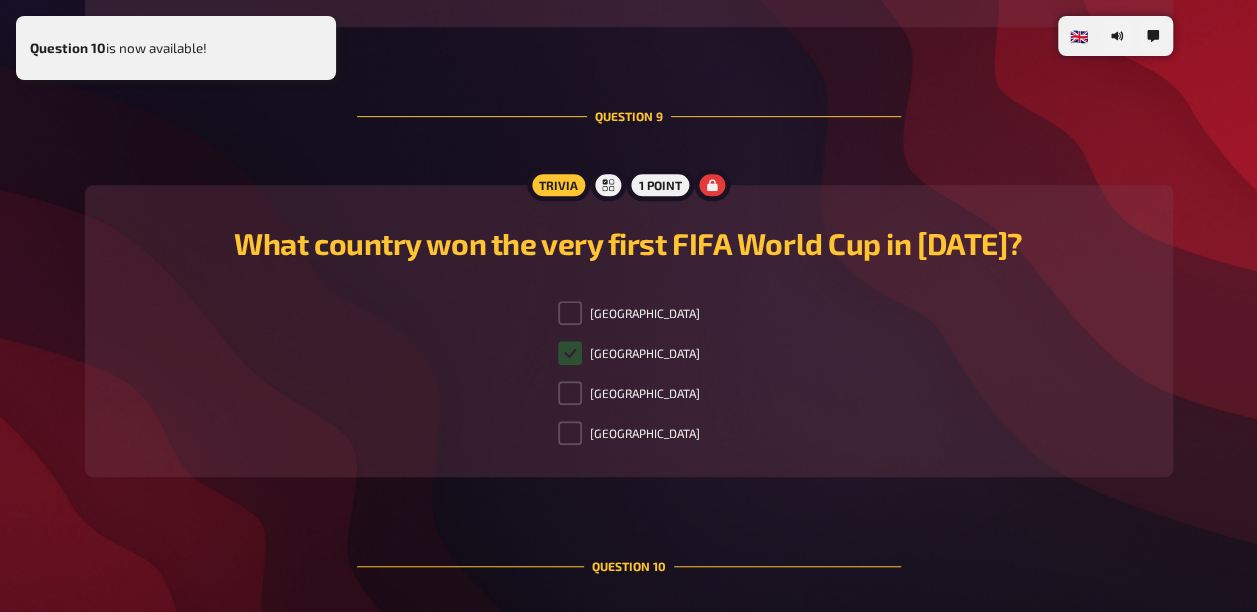checkbox on "true" 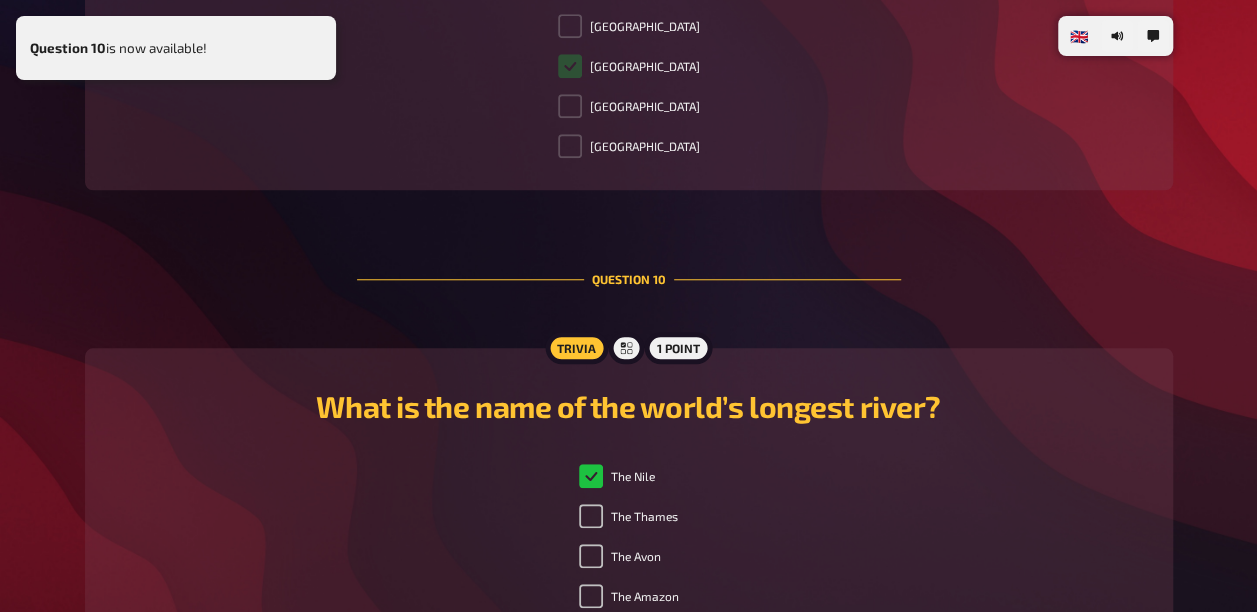 scroll, scrollTop: 4674, scrollLeft: 0, axis: vertical 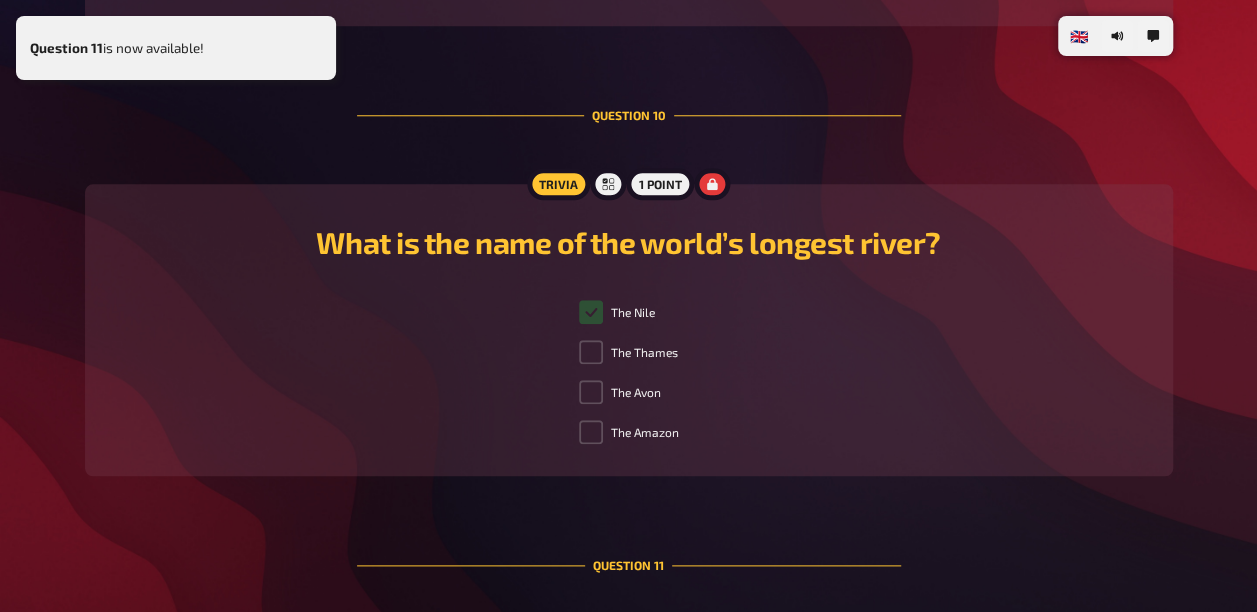checkbox on "true" 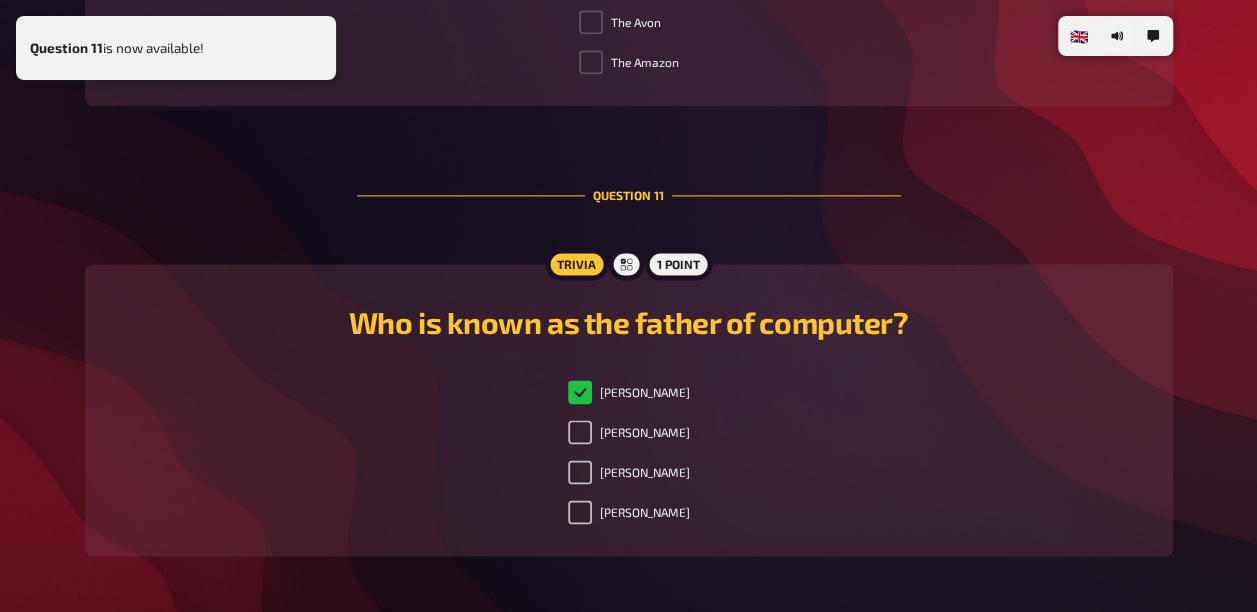 scroll, scrollTop: 5124, scrollLeft: 0, axis: vertical 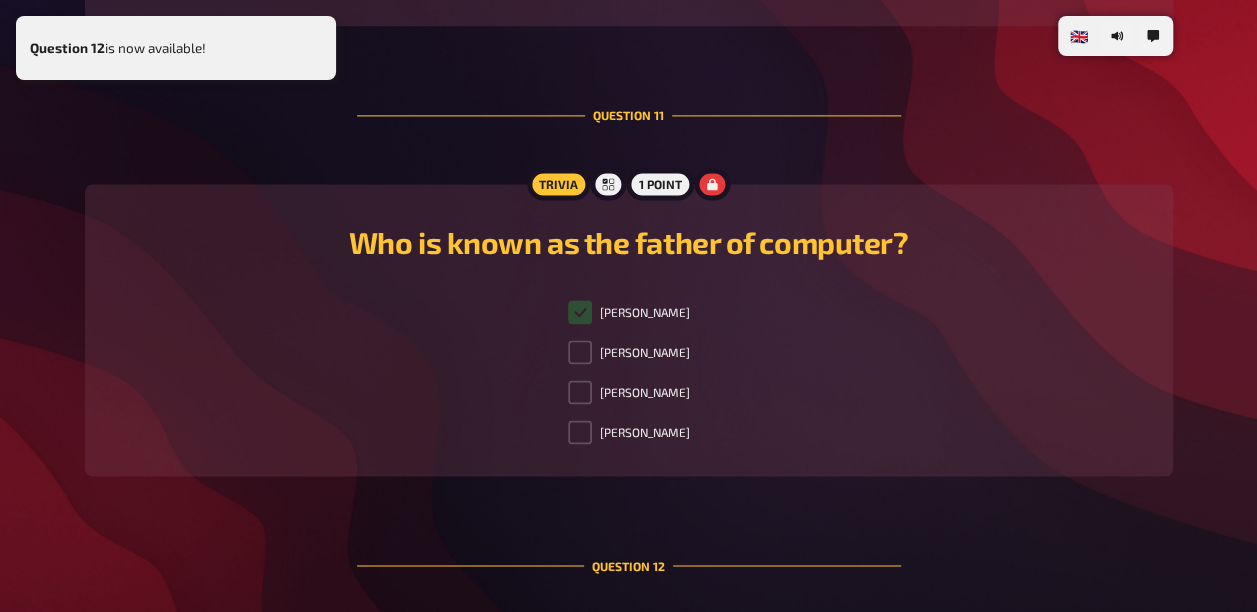 click on "Question 12  is now available!" at bounding box center [176, 48] 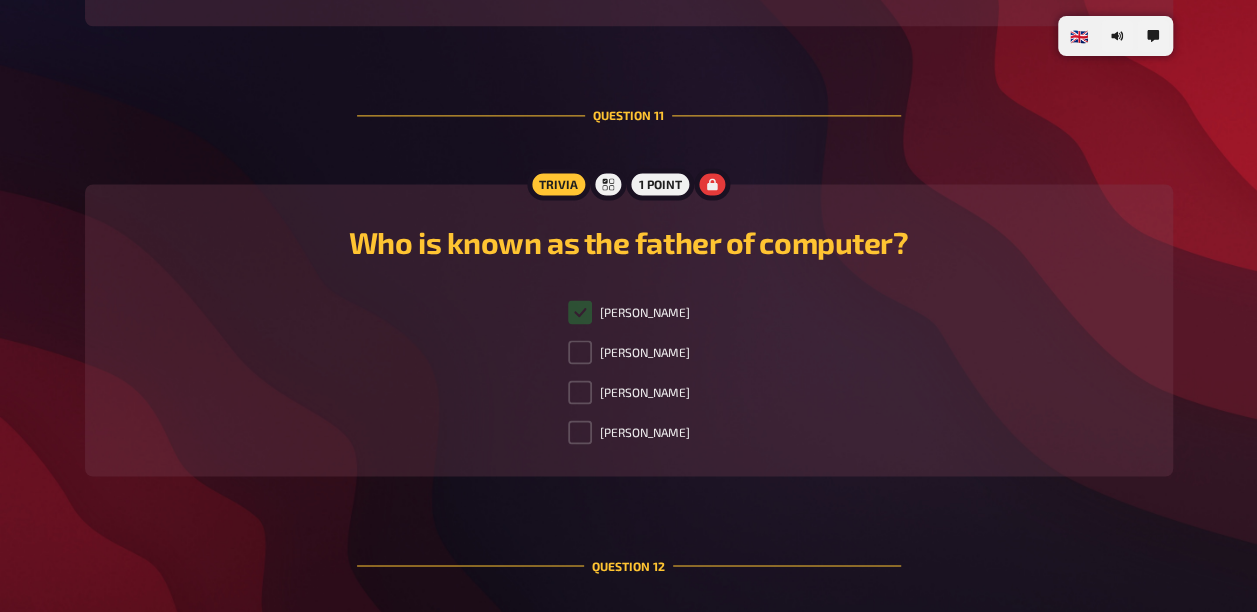 scroll, scrollTop: 5540, scrollLeft: 0, axis: vertical 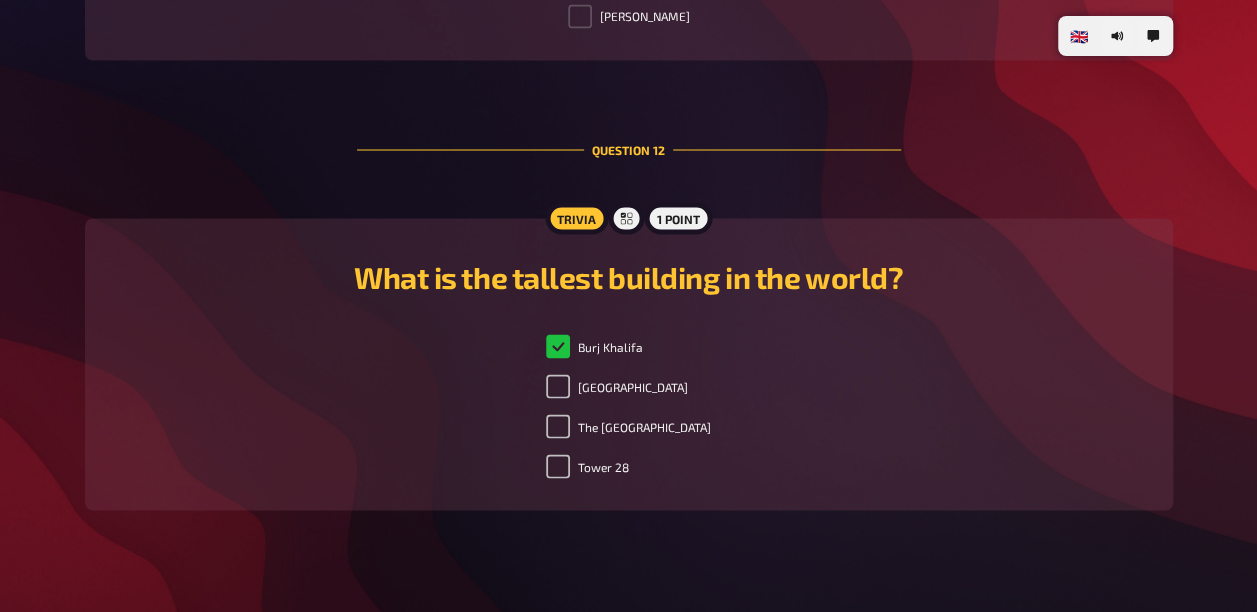 click on "Burj Khalifa" at bounding box center (594, 346) 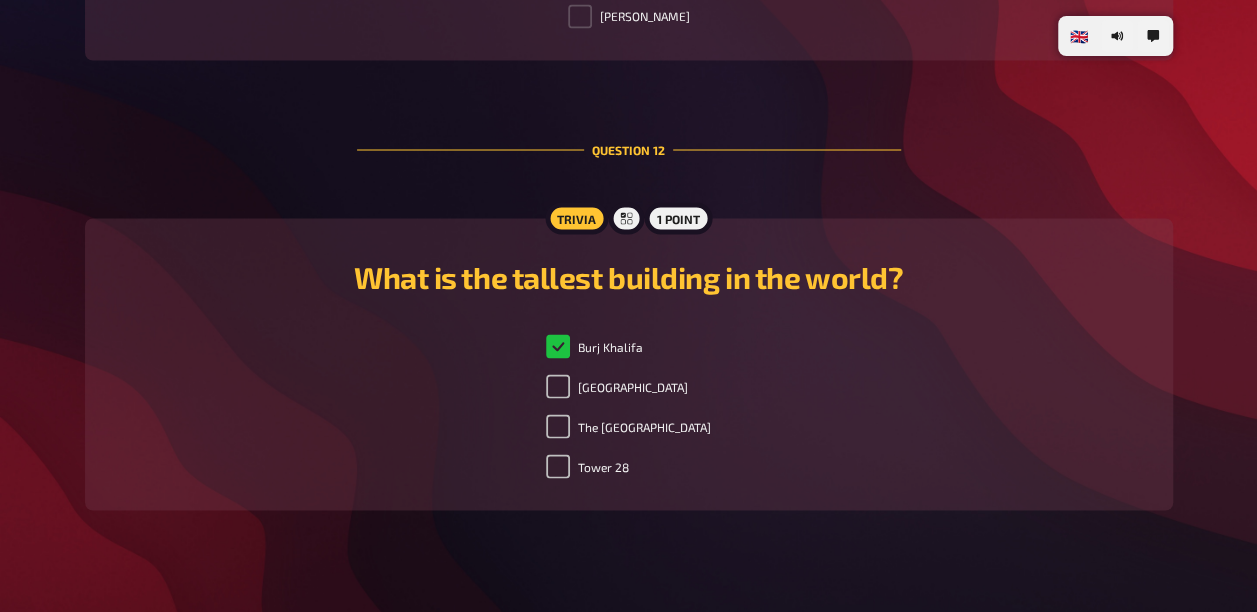 click on "Burj Khalifa" at bounding box center (594, 346) 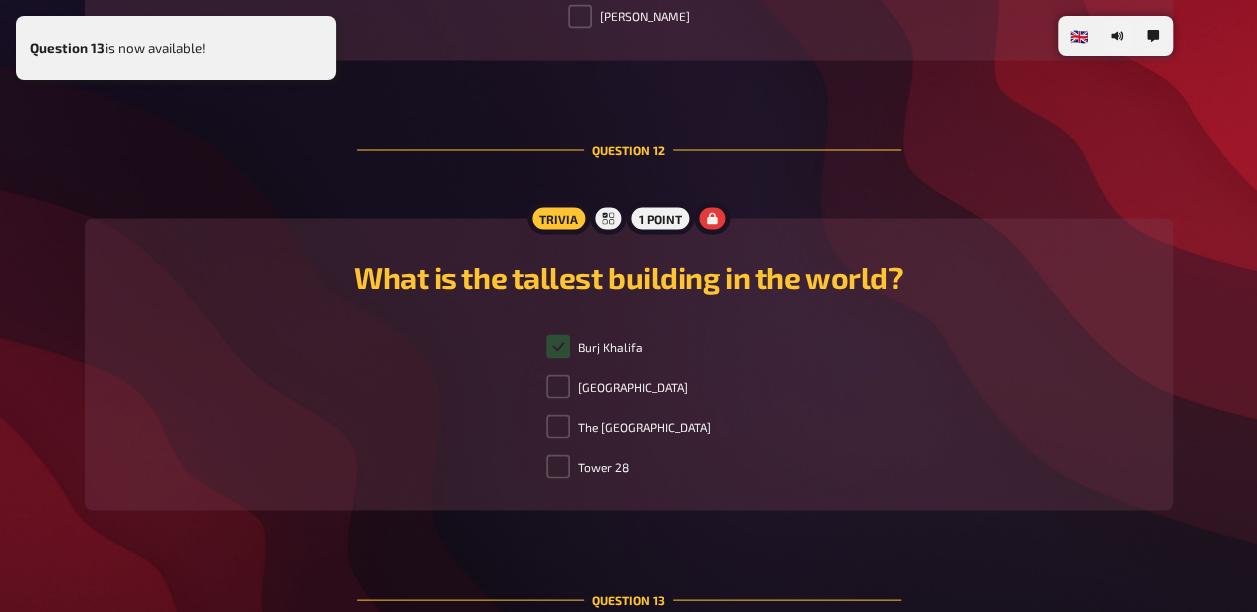 click on "Question 13  is now available!" at bounding box center (176, 48) 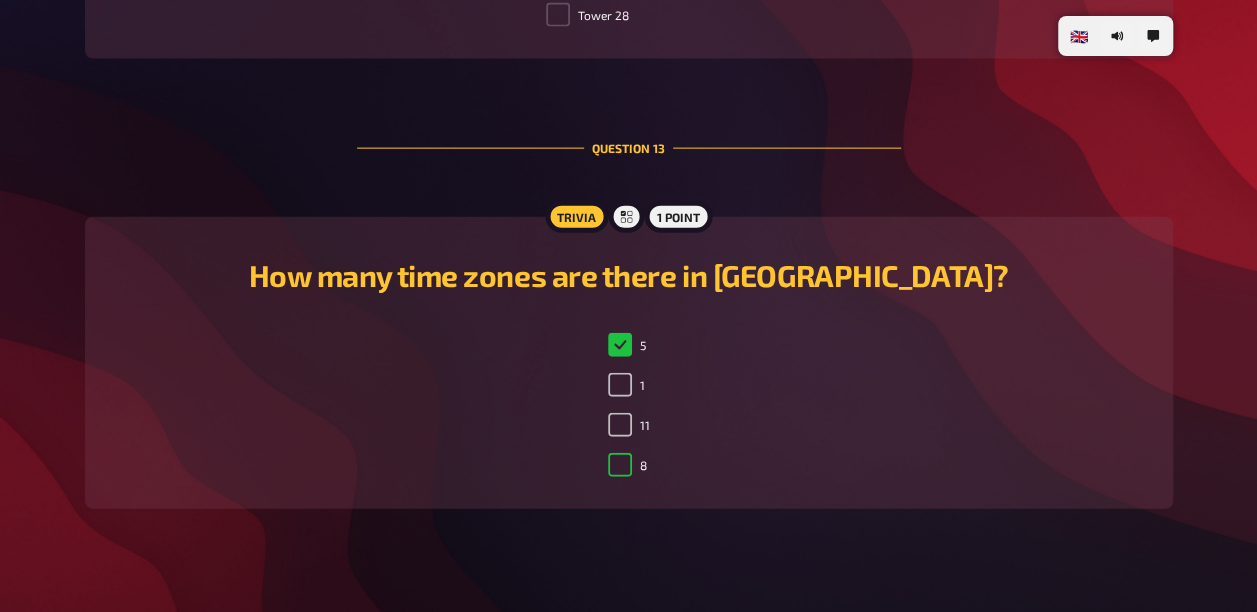 checkbox on "false" 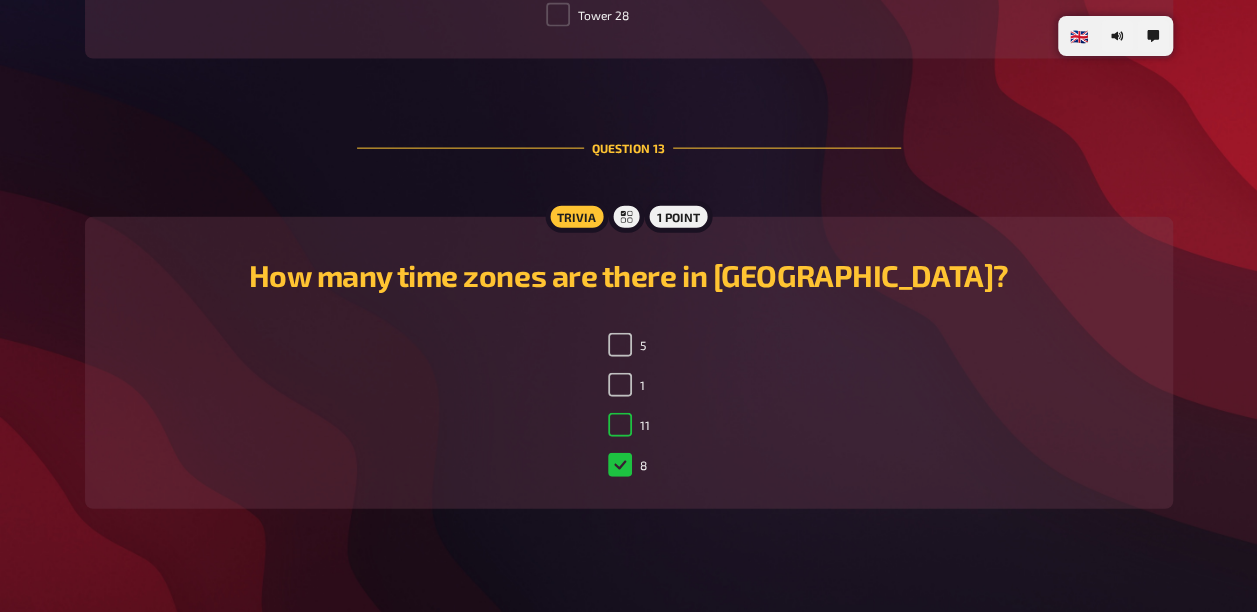 checkbox on "true" 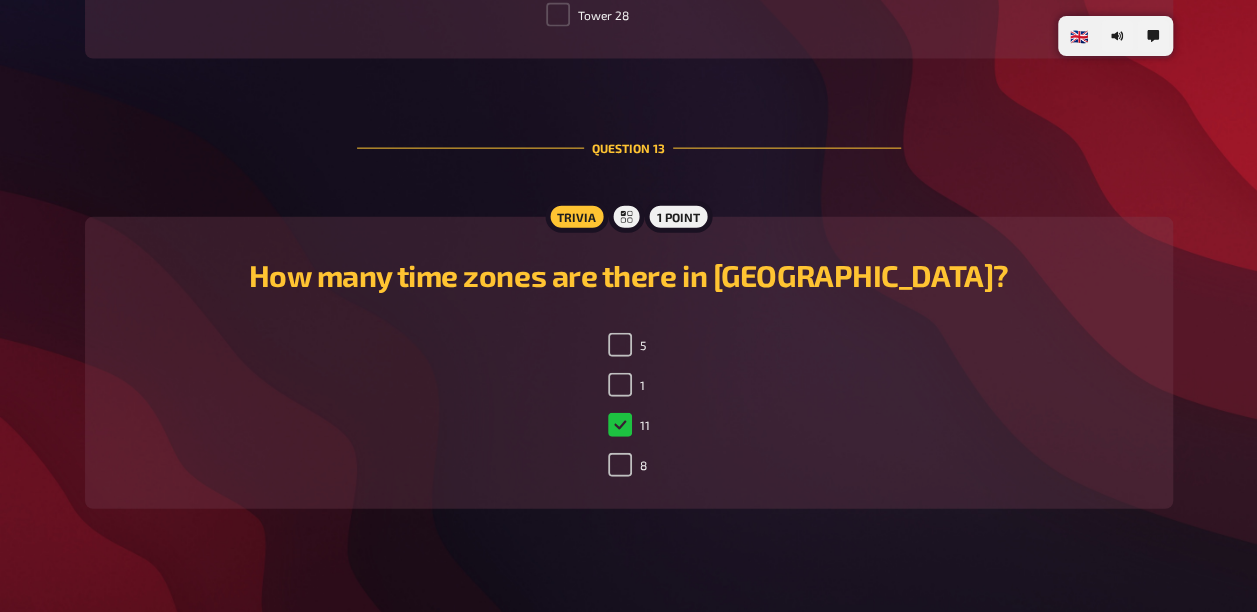 click on "11" at bounding box center (629, 425) 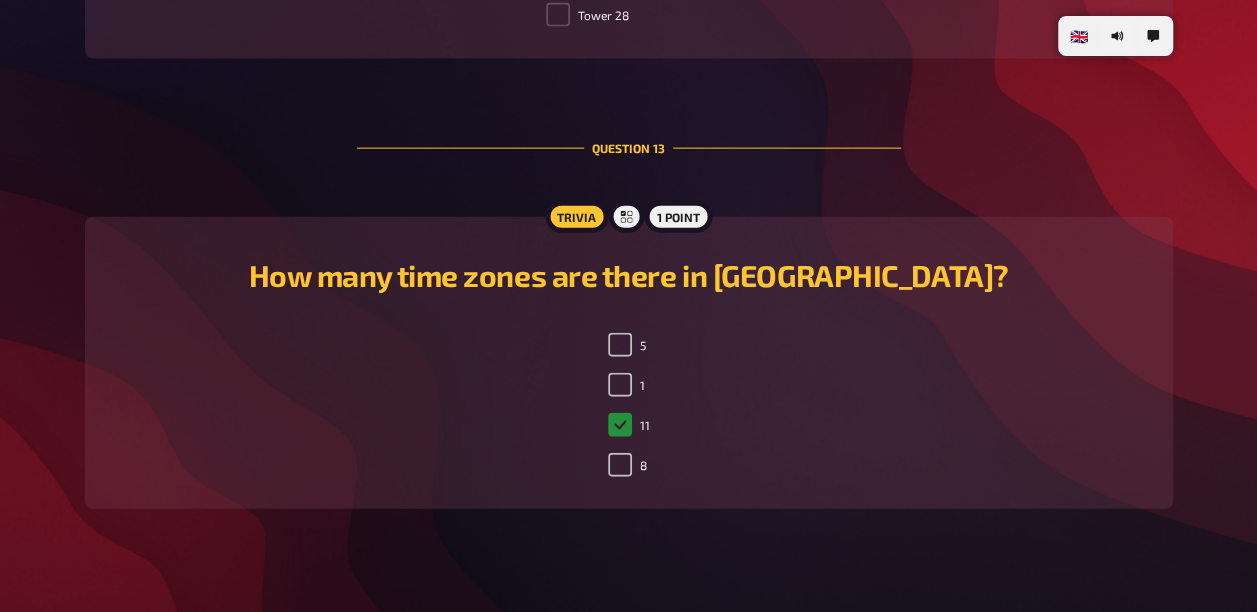 checkbox on "true" 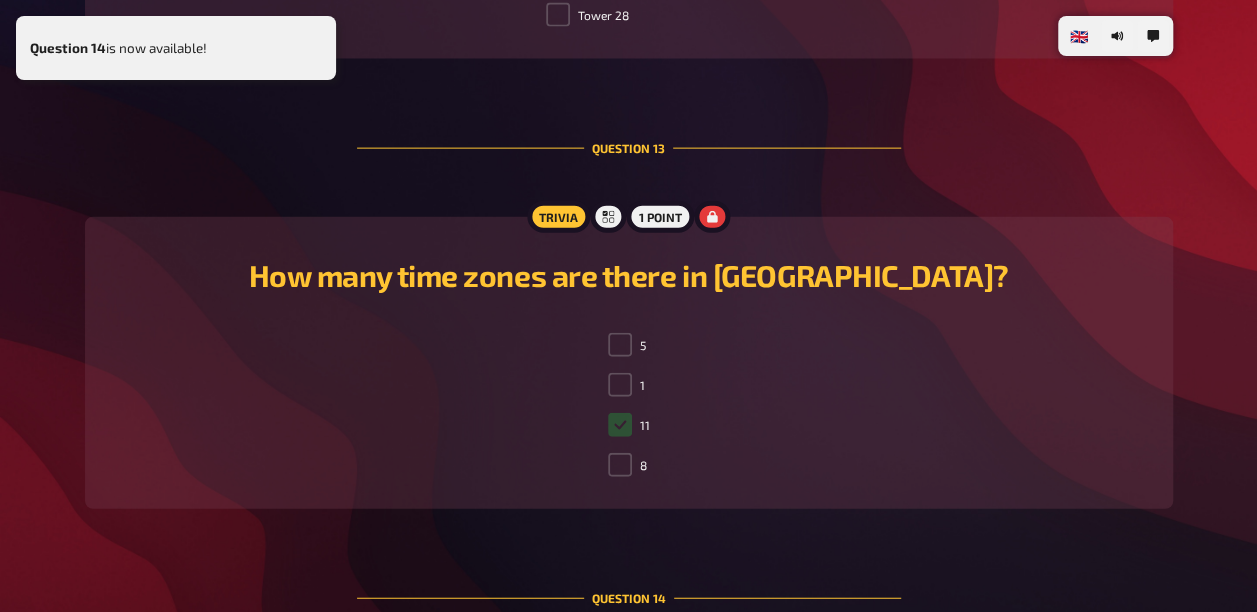 click on "Question 14" at bounding box center (68, 48) 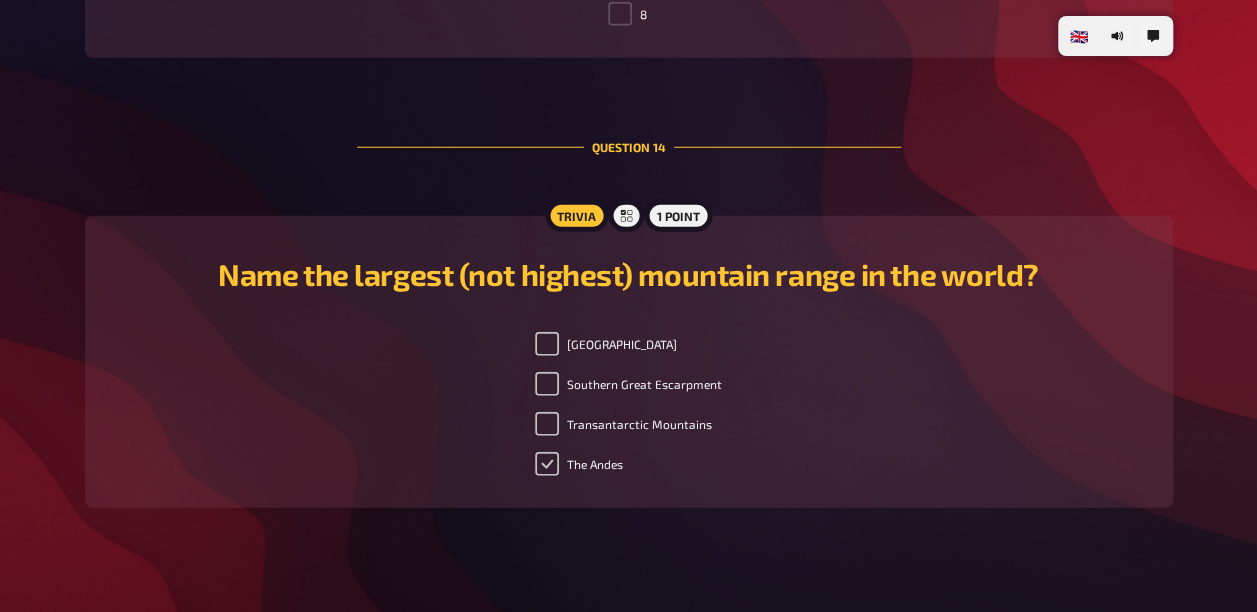 click on "The Andes" at bounding box center (547, 464) 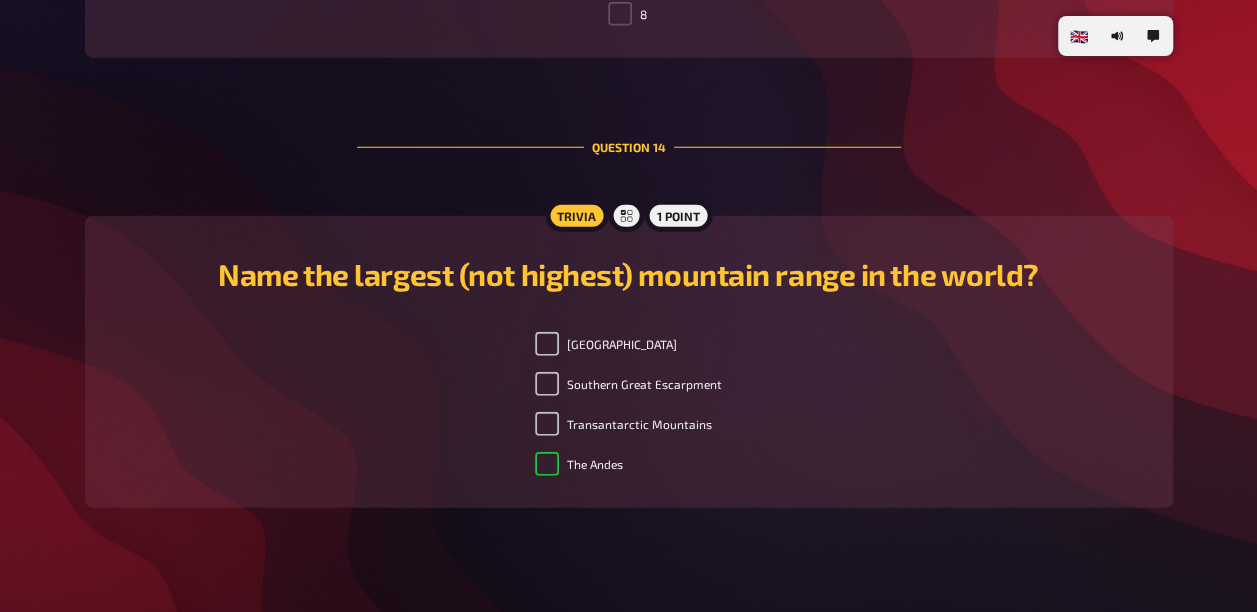 checkbox on "true" 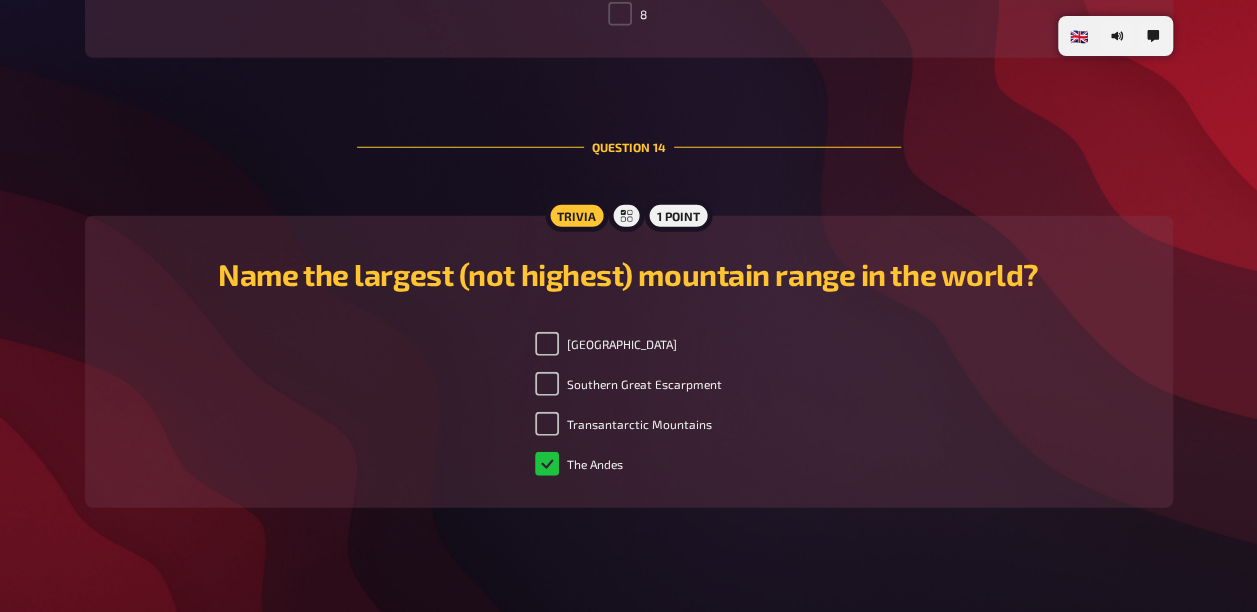 scroll, scrollTop: 6476, scrollLeft: 0, axis: vertical 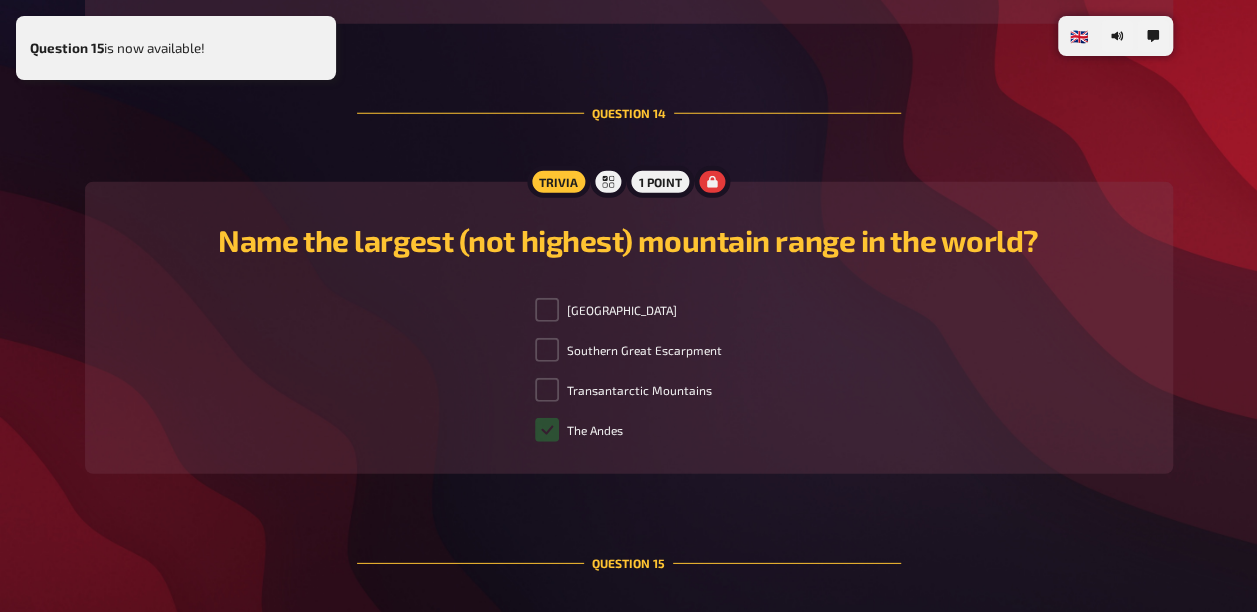 click on "Question 15  is now available!" at bounding box center (176, 48) 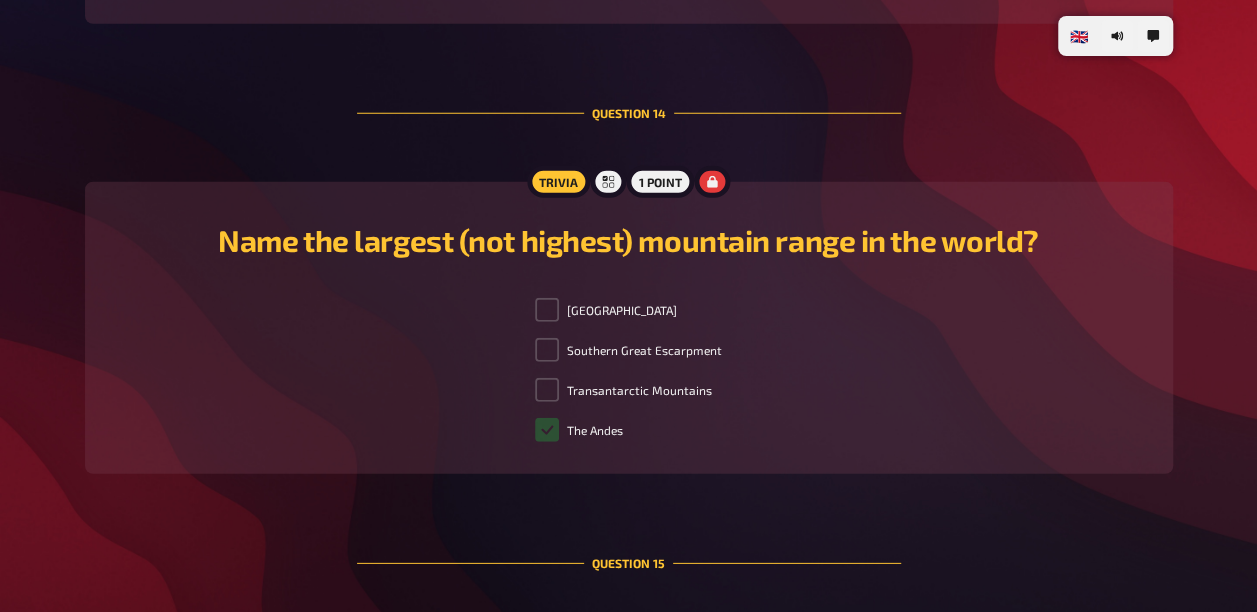 scroll, scrollTop: 6892, scrollLeft: 0, axis: vertical 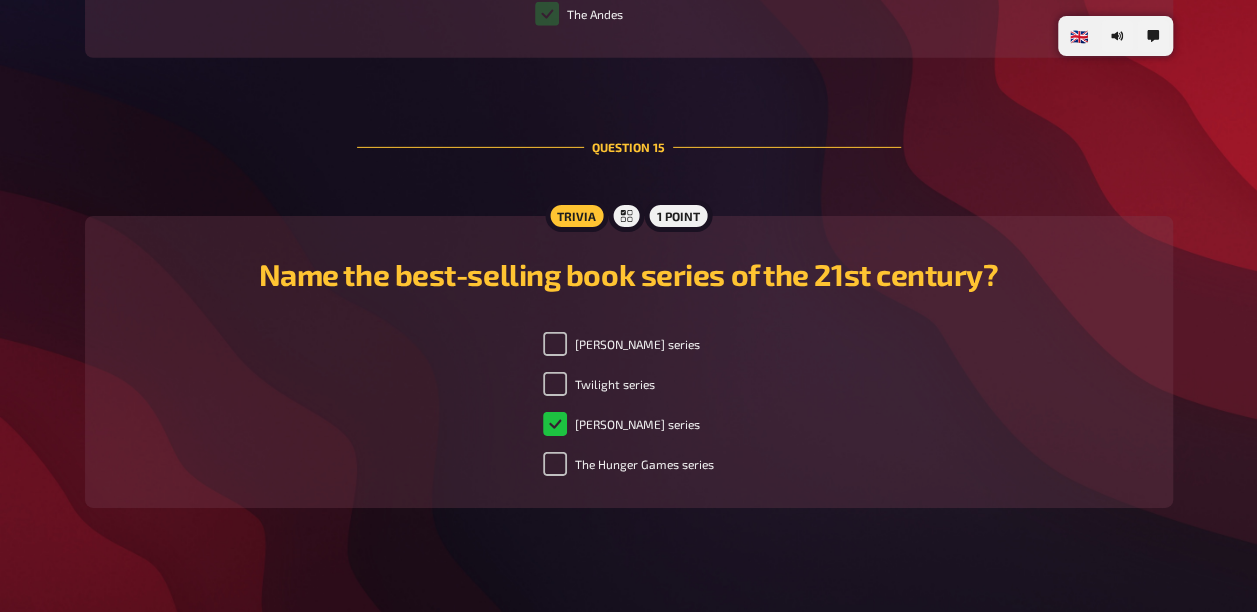 click on "[PERSON_NAME] series" at bounding box center [621, 424] 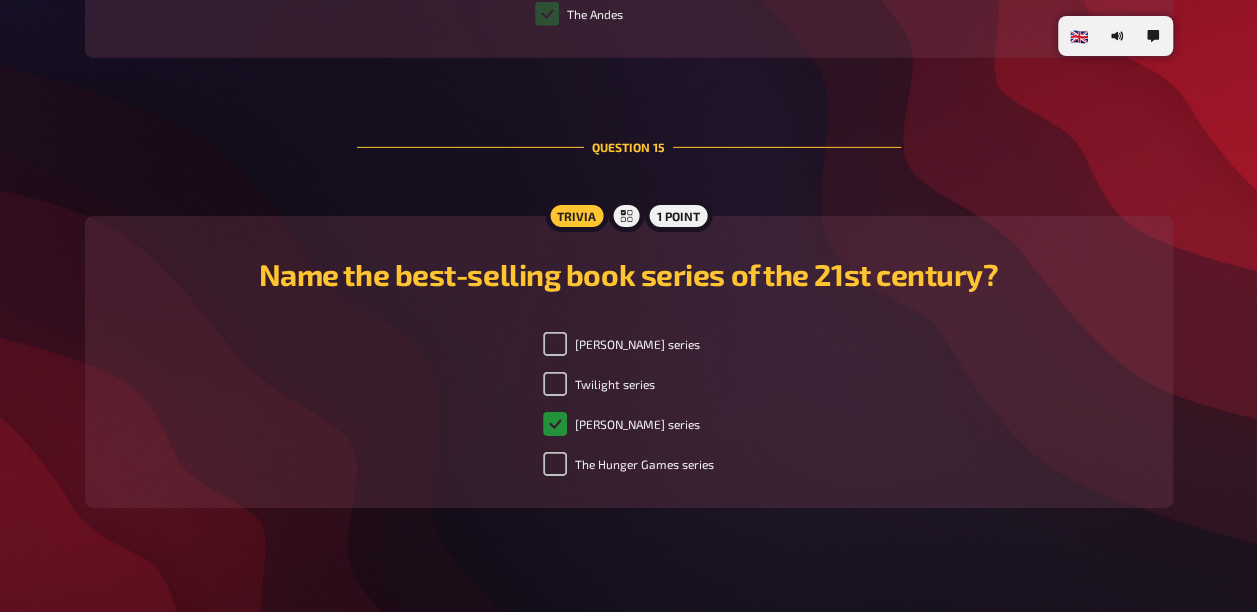 click on "[PERSON_NAME] series" at bounding box center [555, 424] 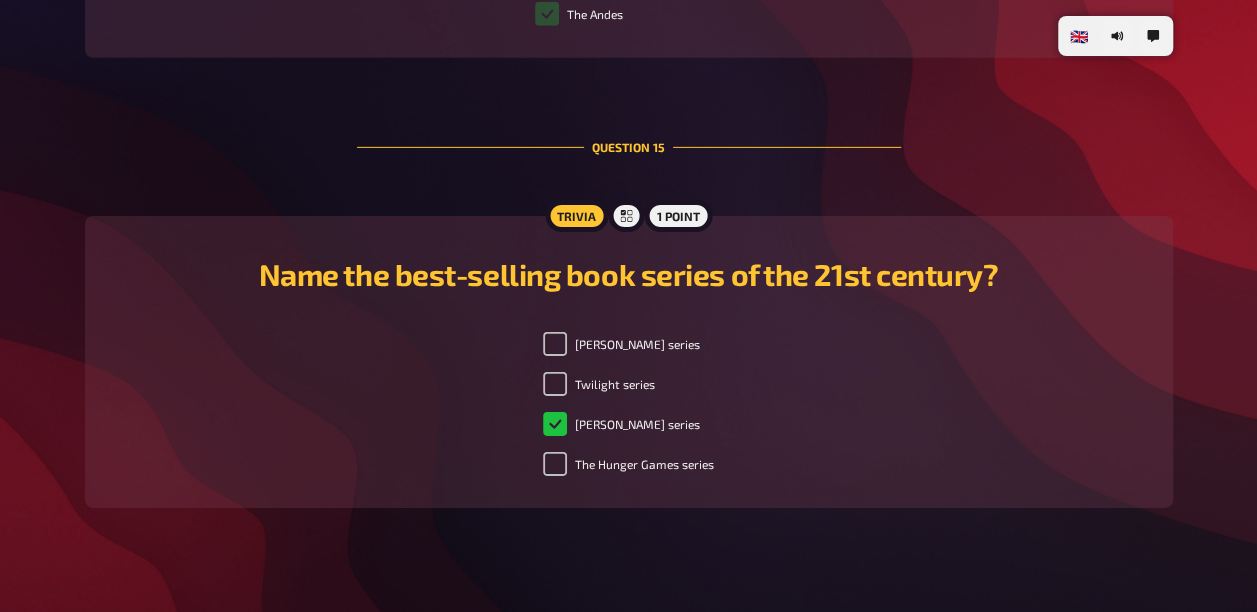 click on "[PERSON_NAME] series" at bounding box center (621, 424) 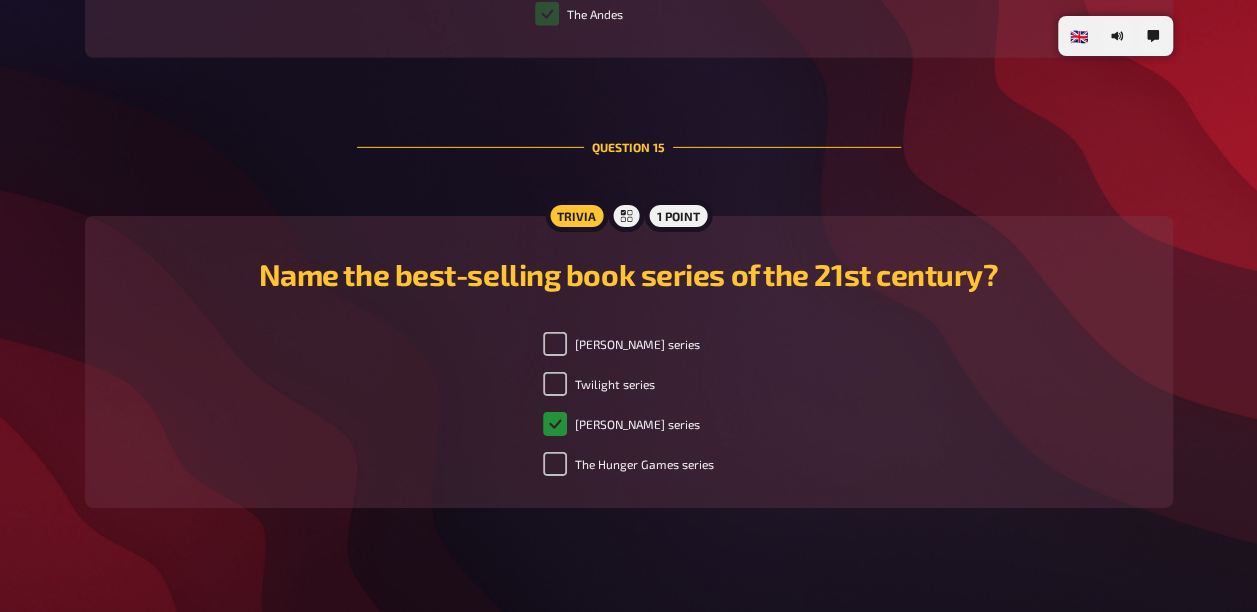 checkbox on "true" 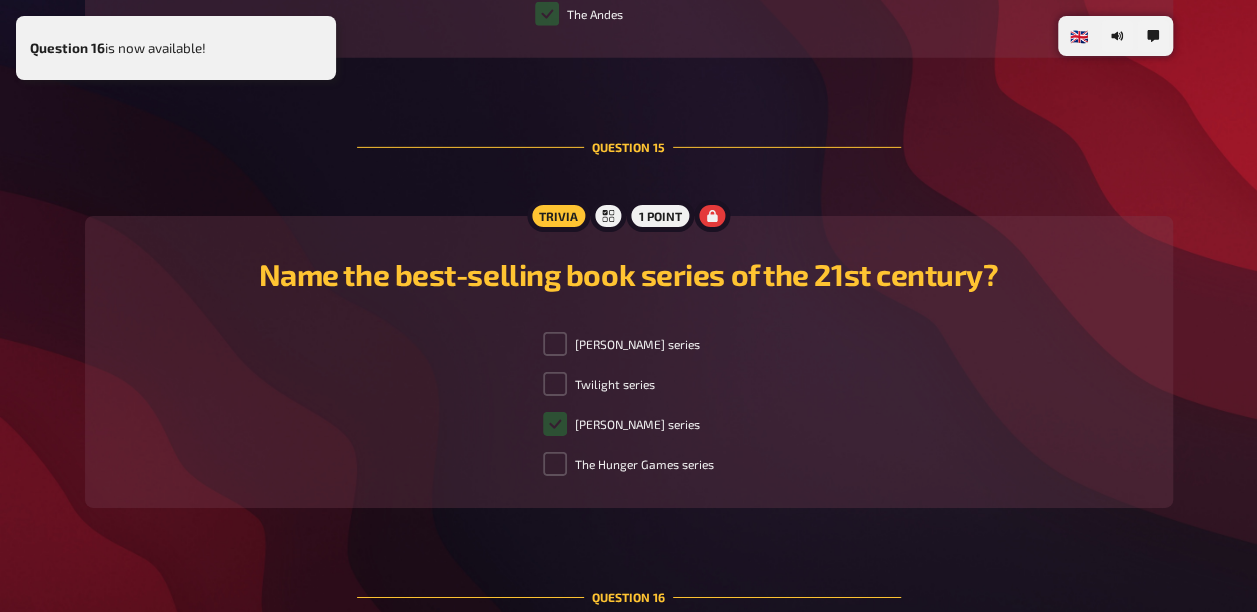 click on "Question 16  is now available!" at bounding box center [176, 48] 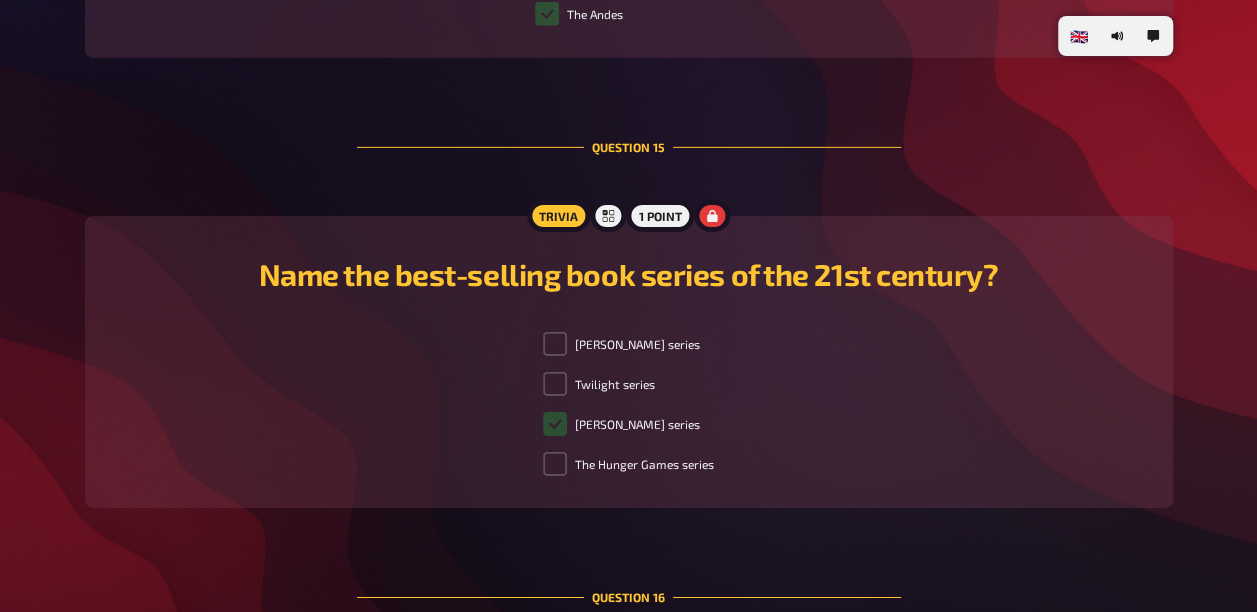 scroll, scrollTop: 7343, scrollLeft: 0, axis: vertical 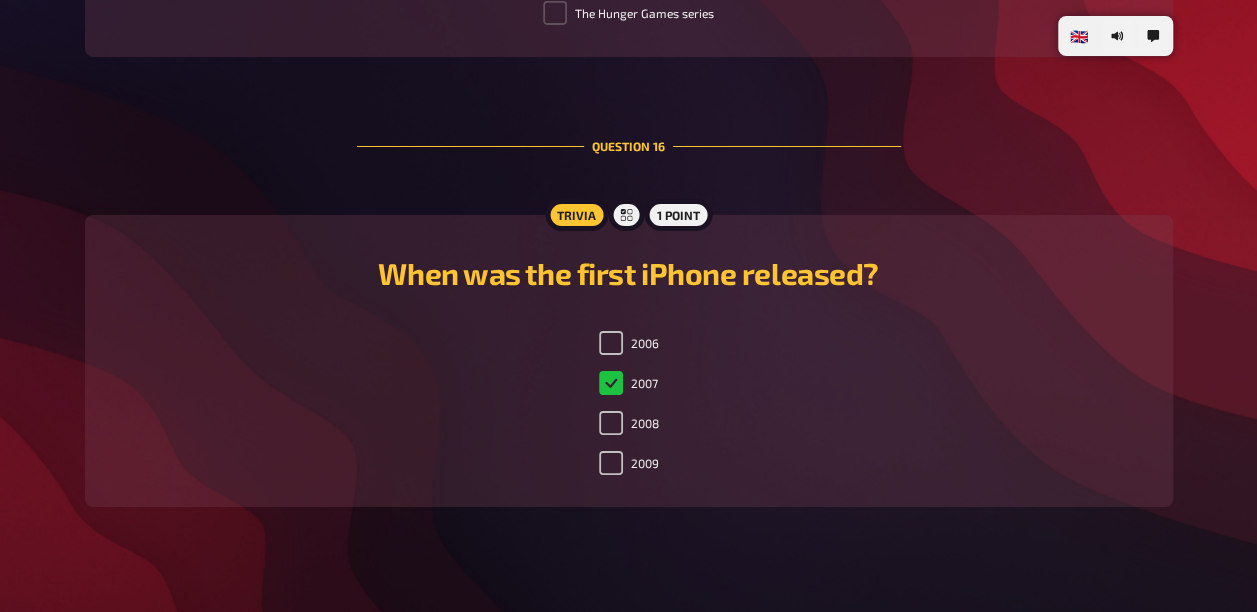 click on "2007" at bounding box center (628, 383) 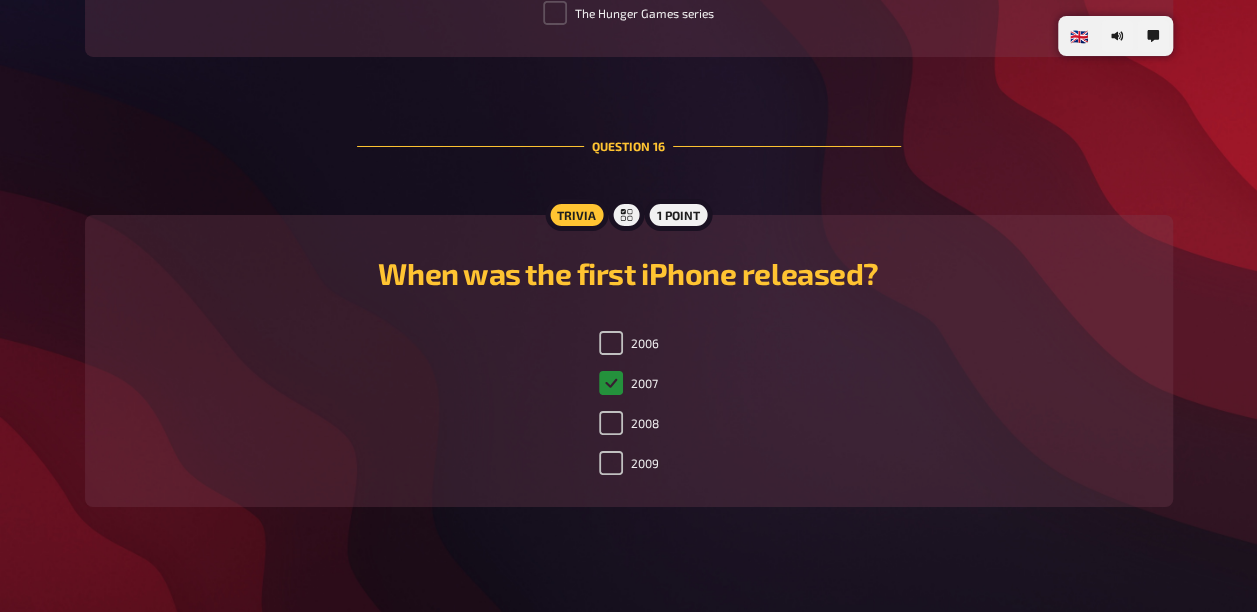click on "2007" at bounding box center (611, 383) 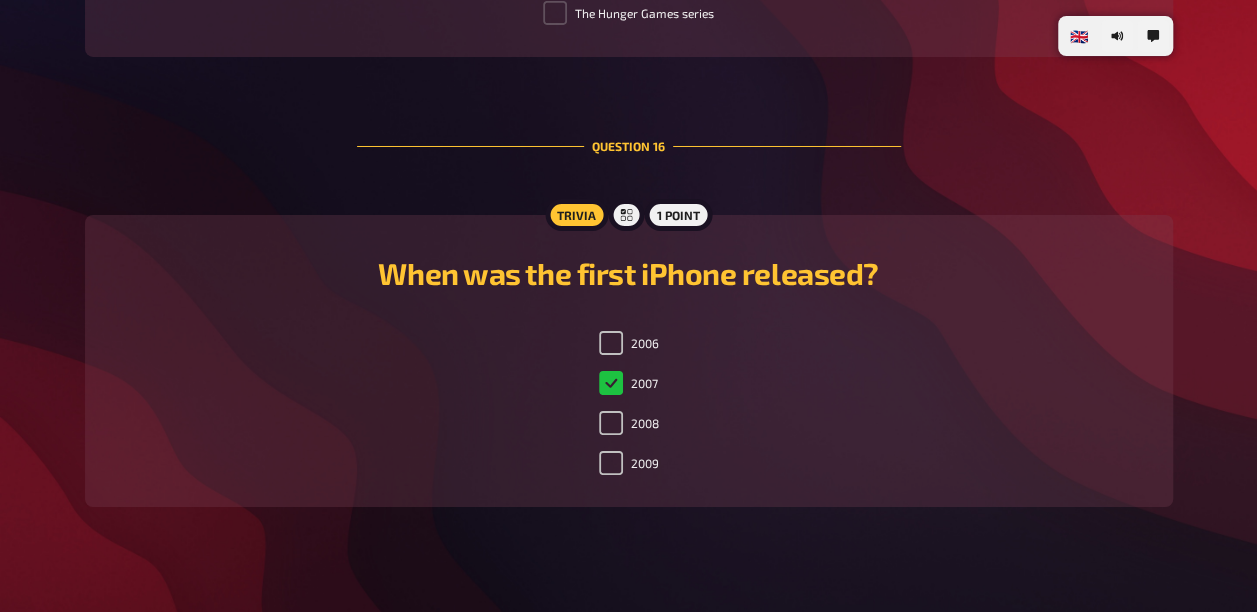 click on "2007" at bounding box center [628, 383] 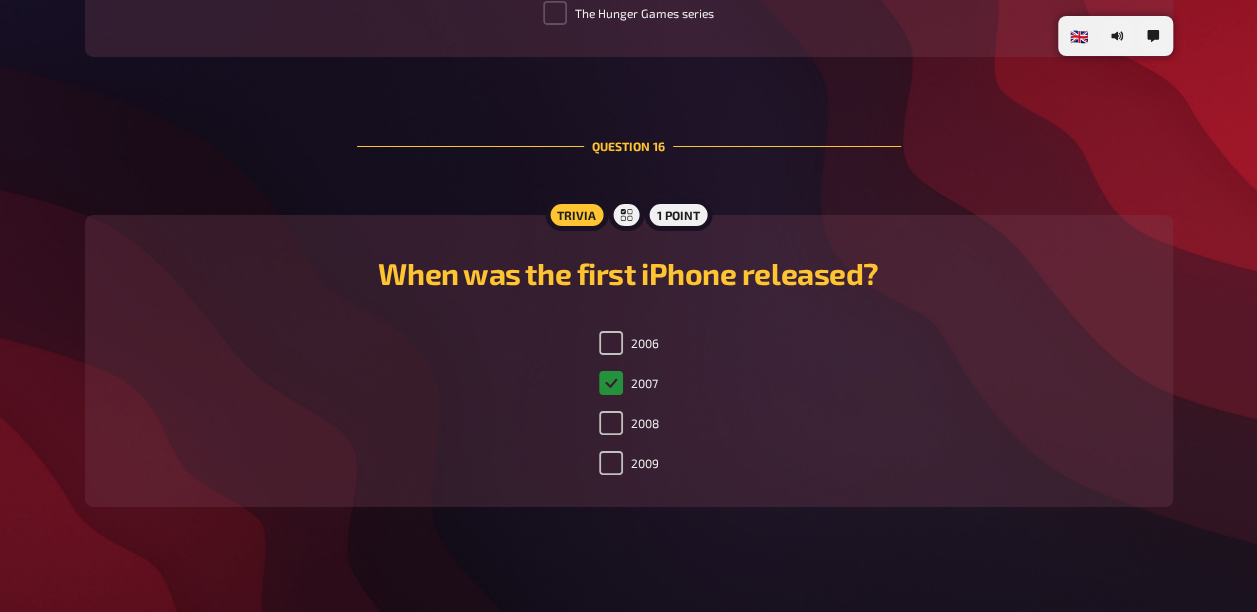 click on "2007" at bounding box center (611, 383) 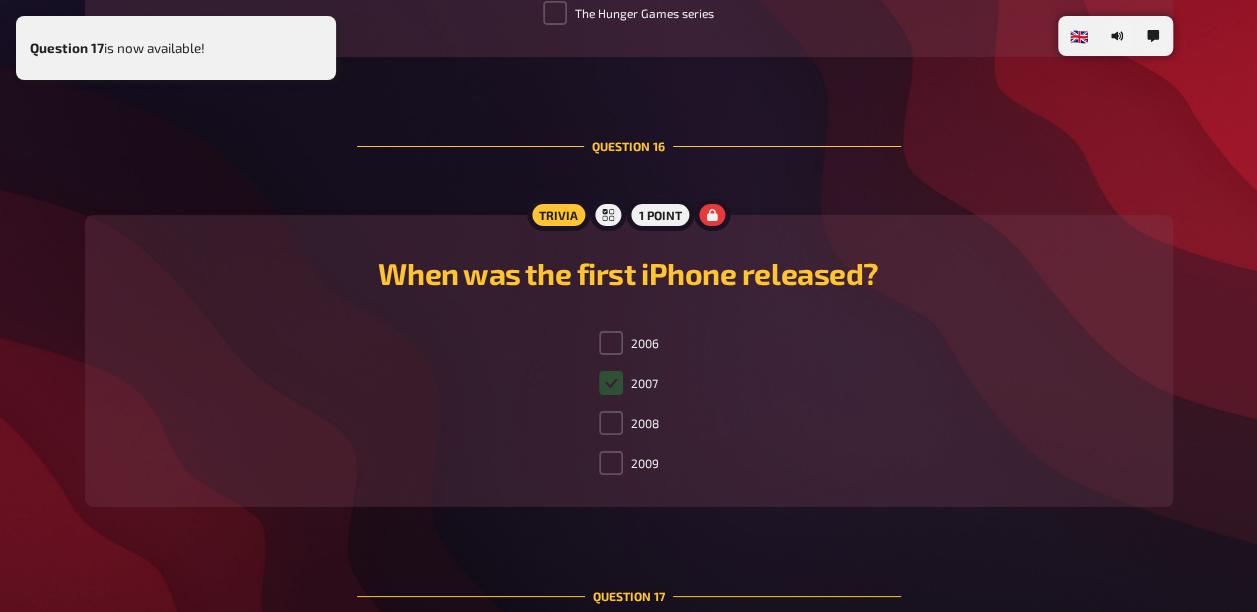 click on "Question 17  is now available!" at bounding box center (176, 48) 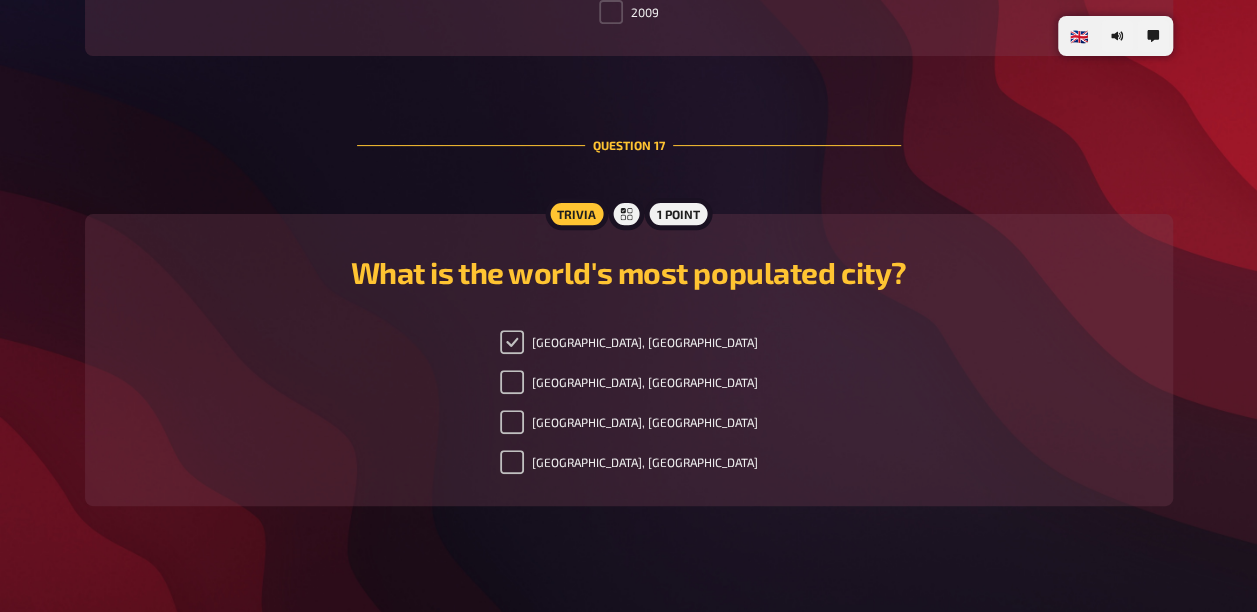 click on "[GEOGRAPHIC_DATA], [GEOGRAPHIC_DATA]" at bounding box center (512, 342) 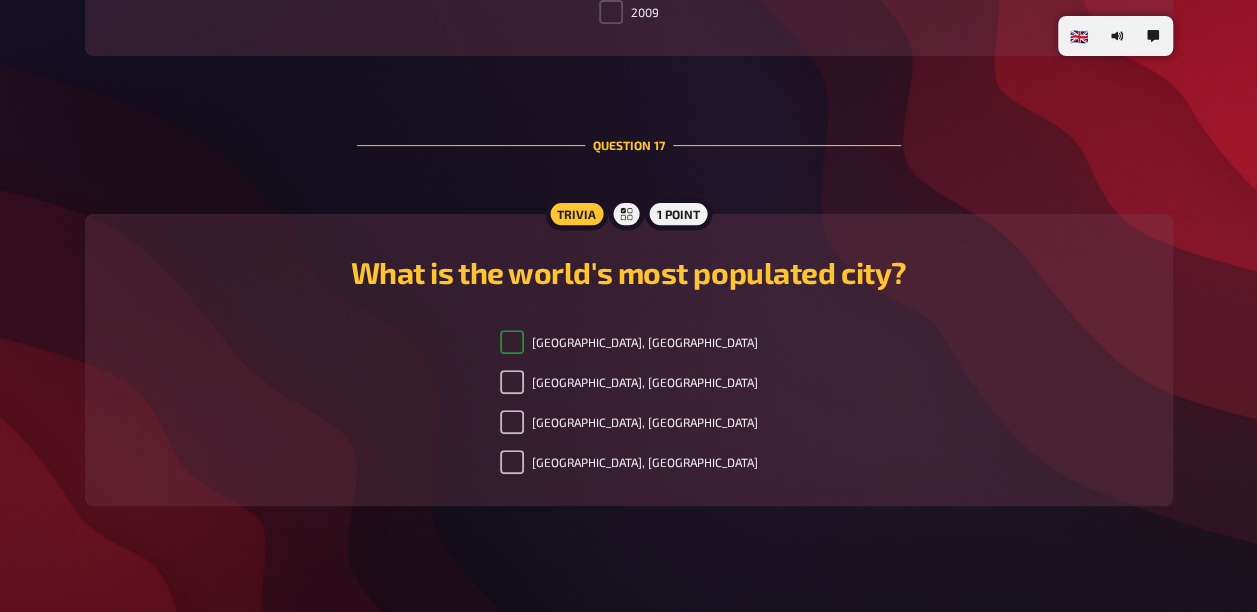 checkbox on "true" 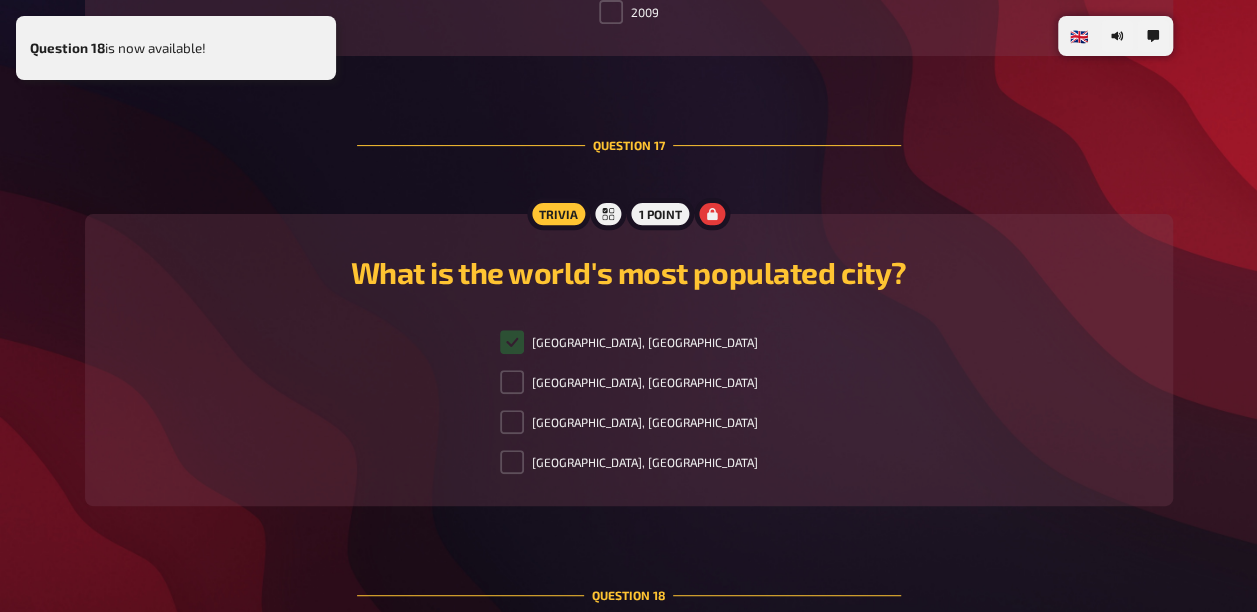 click on "Question 18  is now available!" at bounding box center [176, 48] 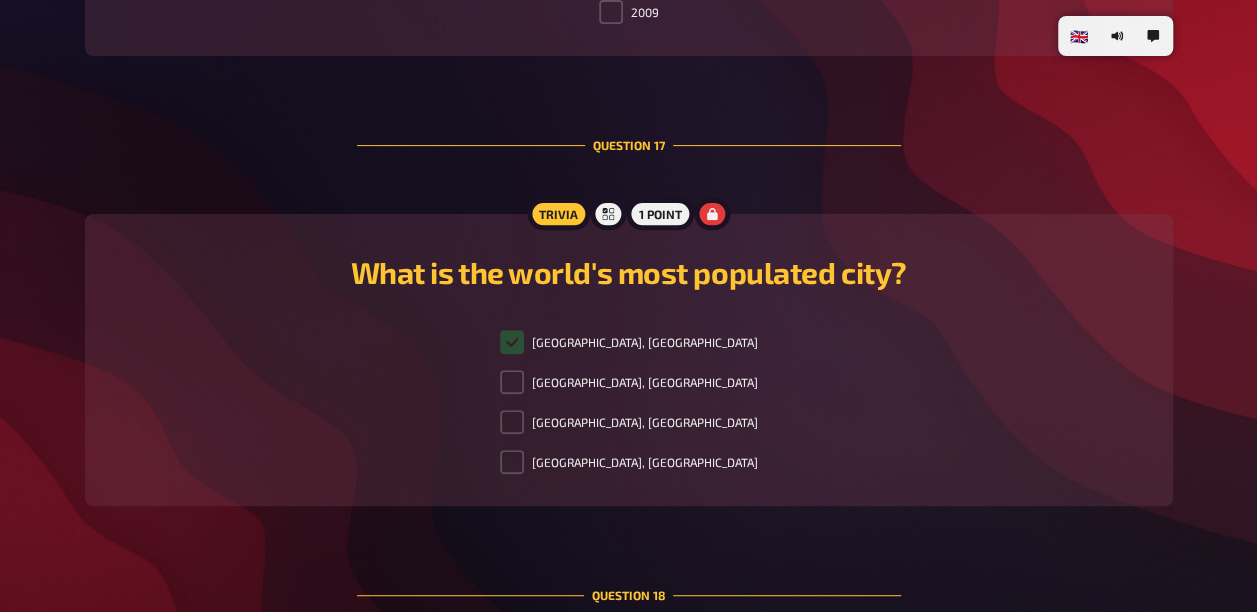 scroll, scrollTop: 8244, scrollLeft: 0, axis: vertical 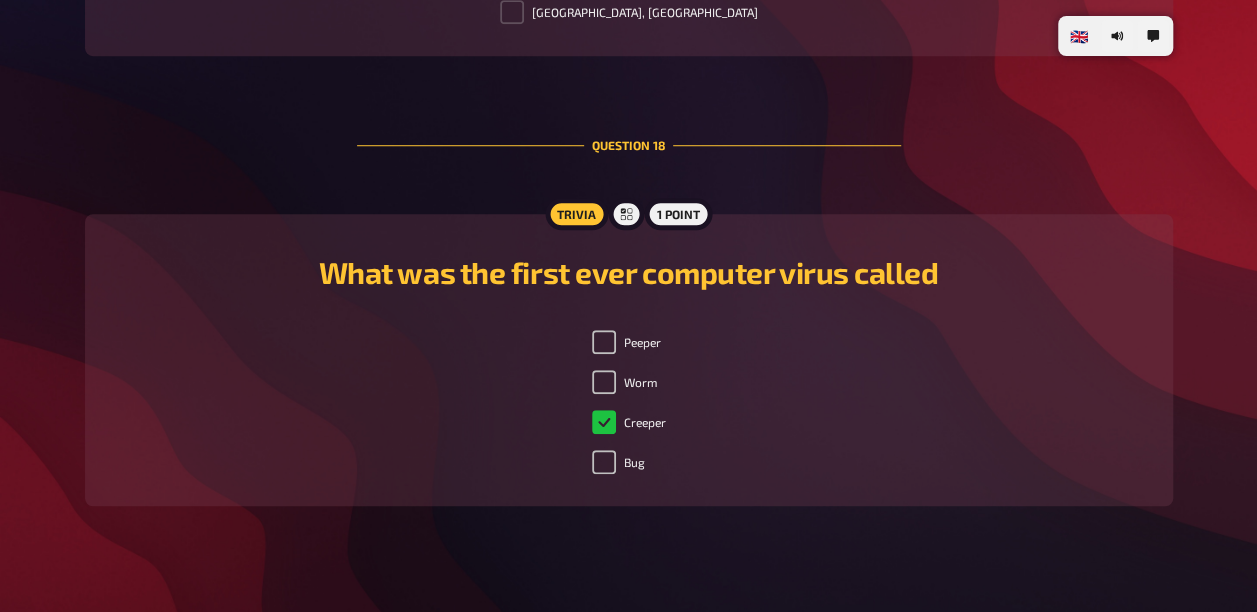 click on "Creeper" at bounding box center [629, 422] 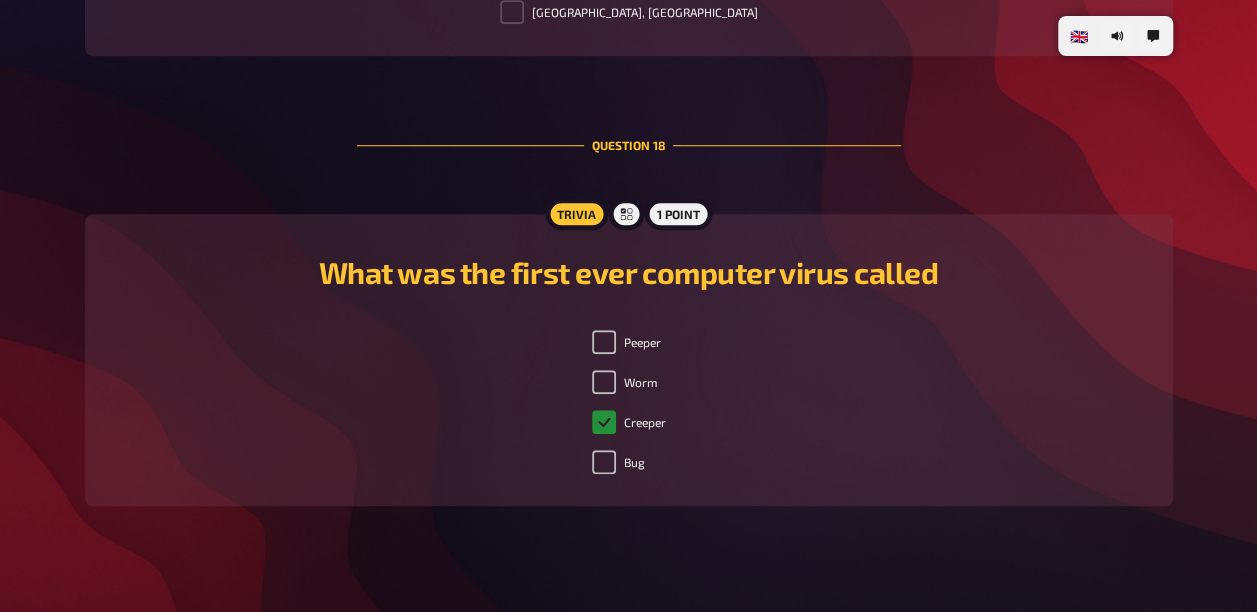 click on "Creeper" at bounding box center [604, 422] 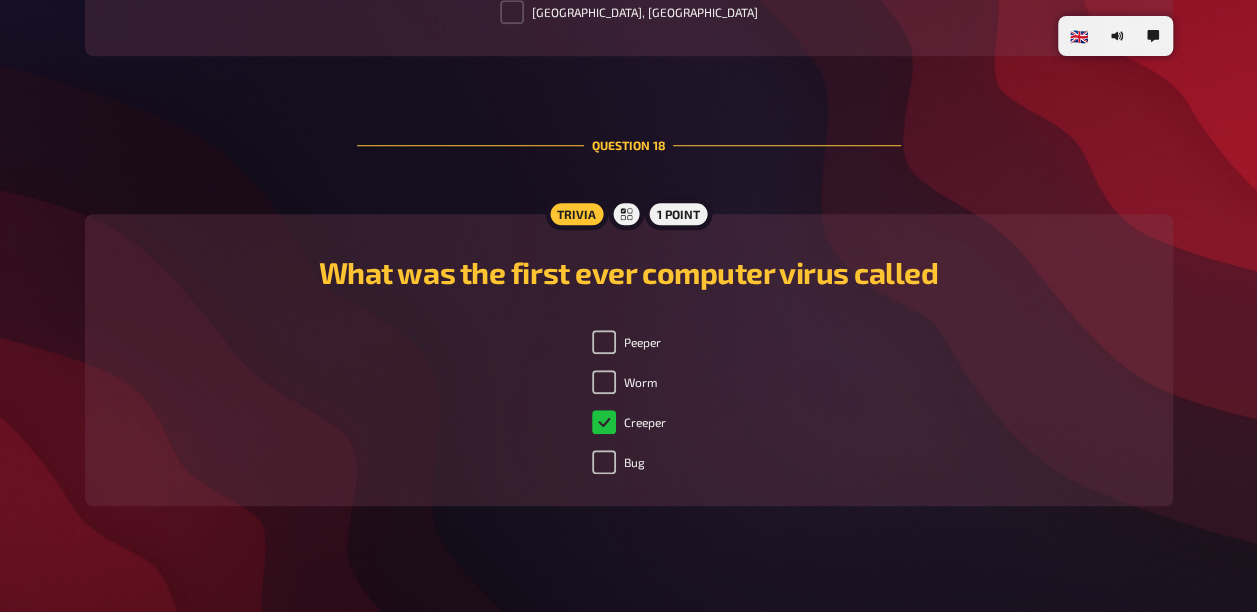 checkbox on "true" 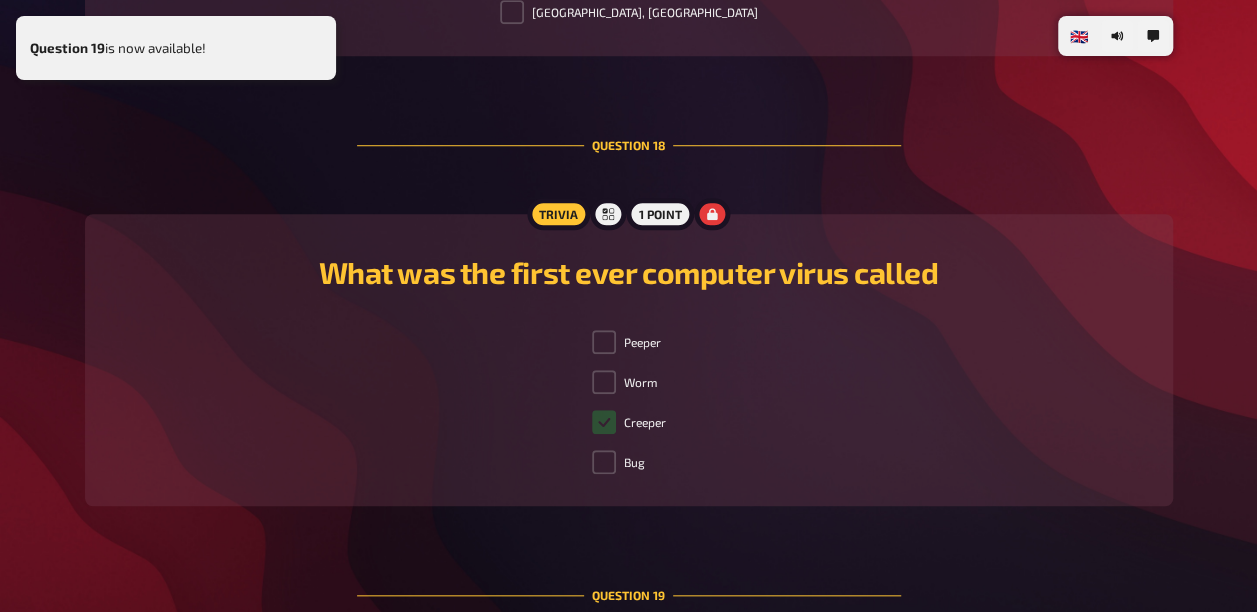 click on "Question 19  is now available!" at bounding box center [176, 48] 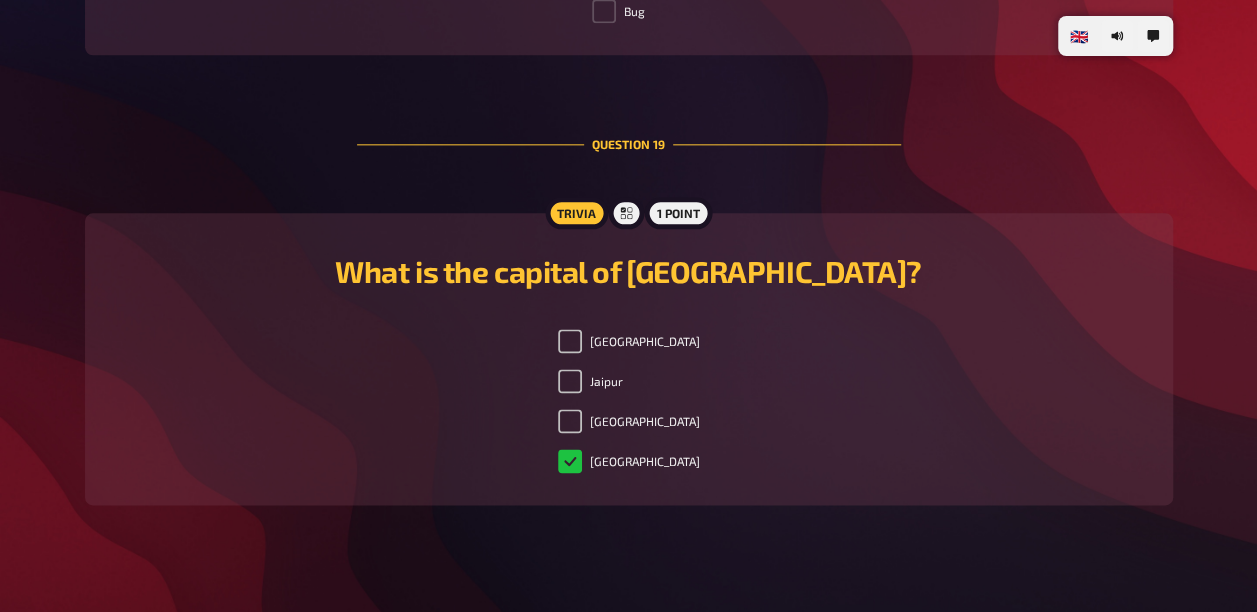 click on "[GEOGRAPHIC_DATA]" at bounding box center [629, 461] 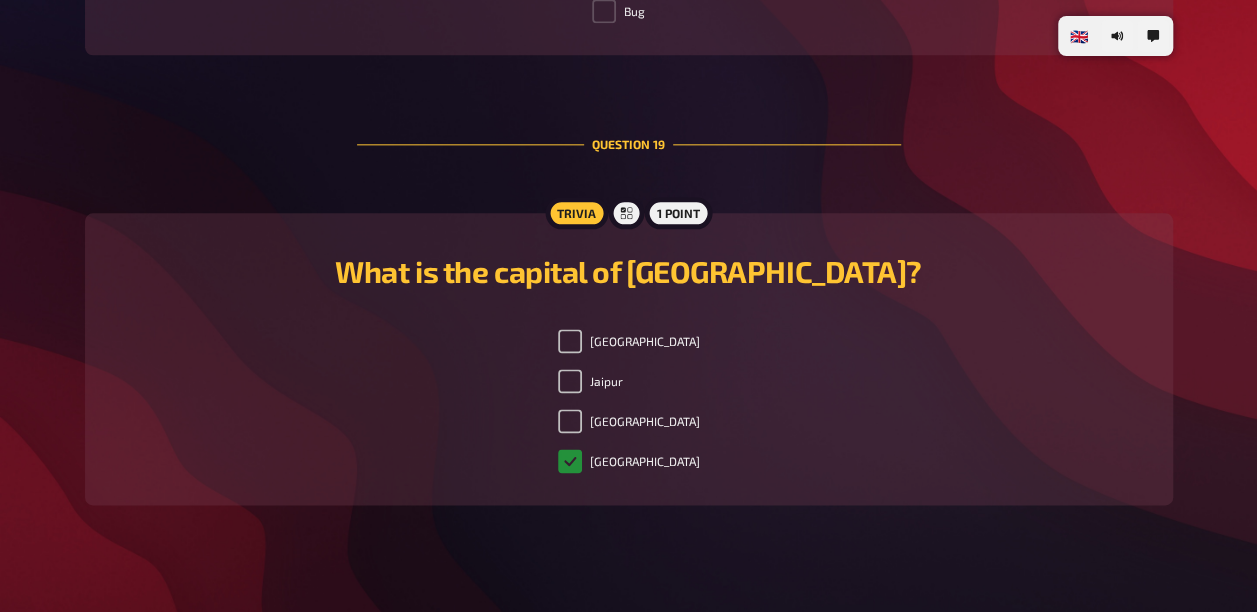 click on "[GEOGRAPHIC_DATA]" at bounding box center (570, 461) 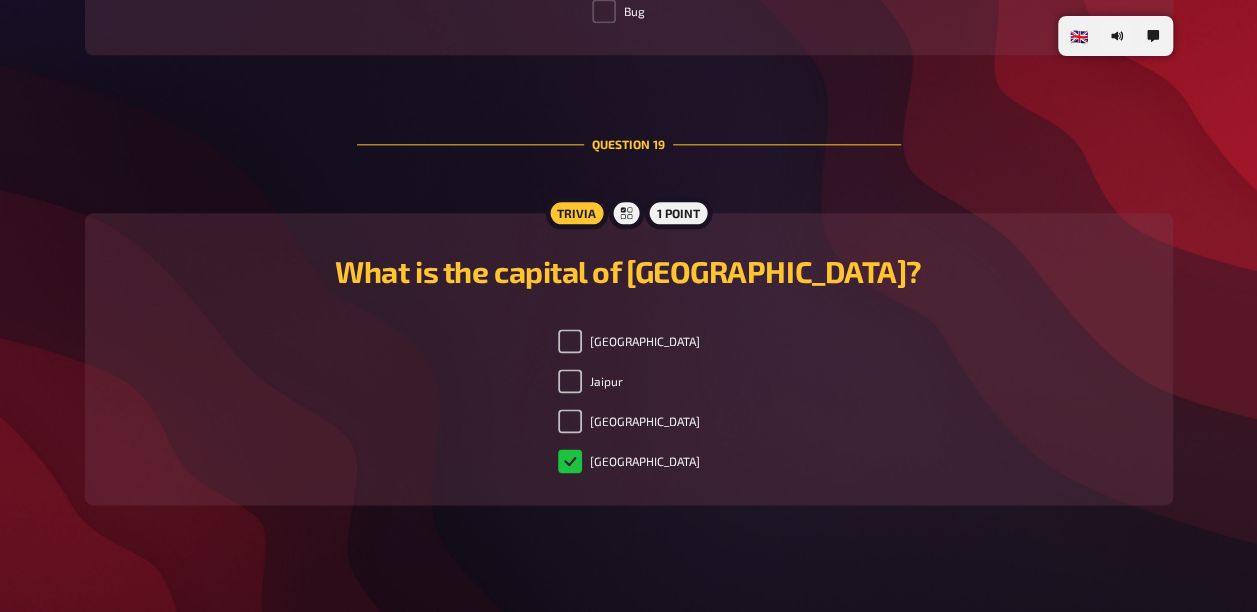 click on "[GEOGRAPHIC_DATA]" at bounding box center (629, 461) 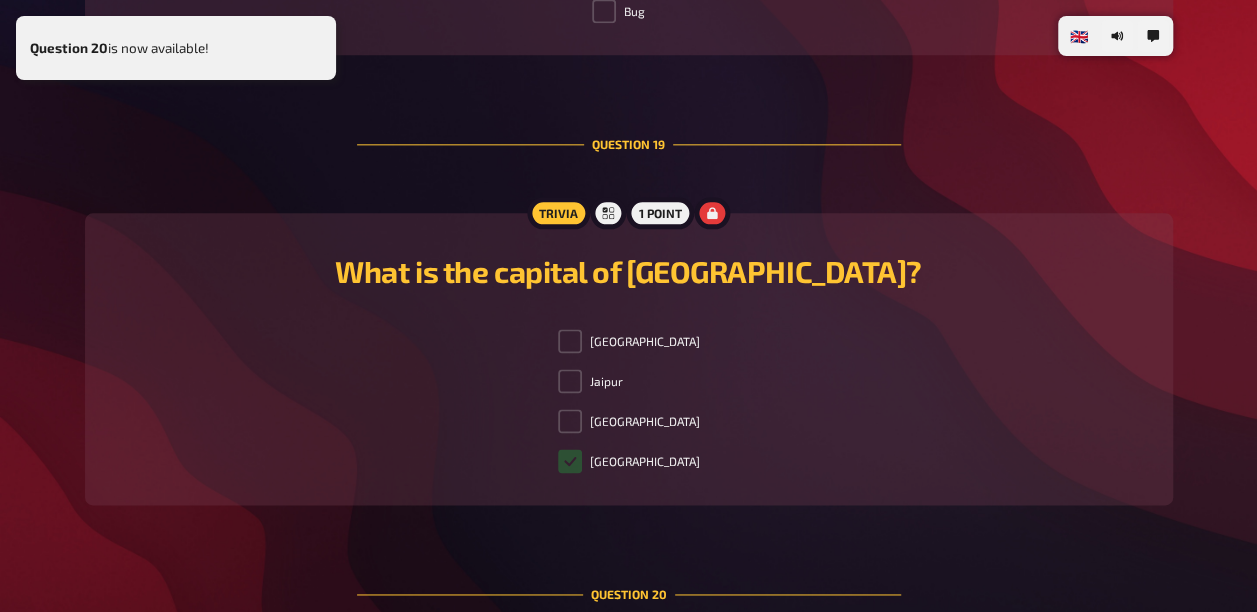 click on "Question 20  is now available!" at bounding box center (176, 48) 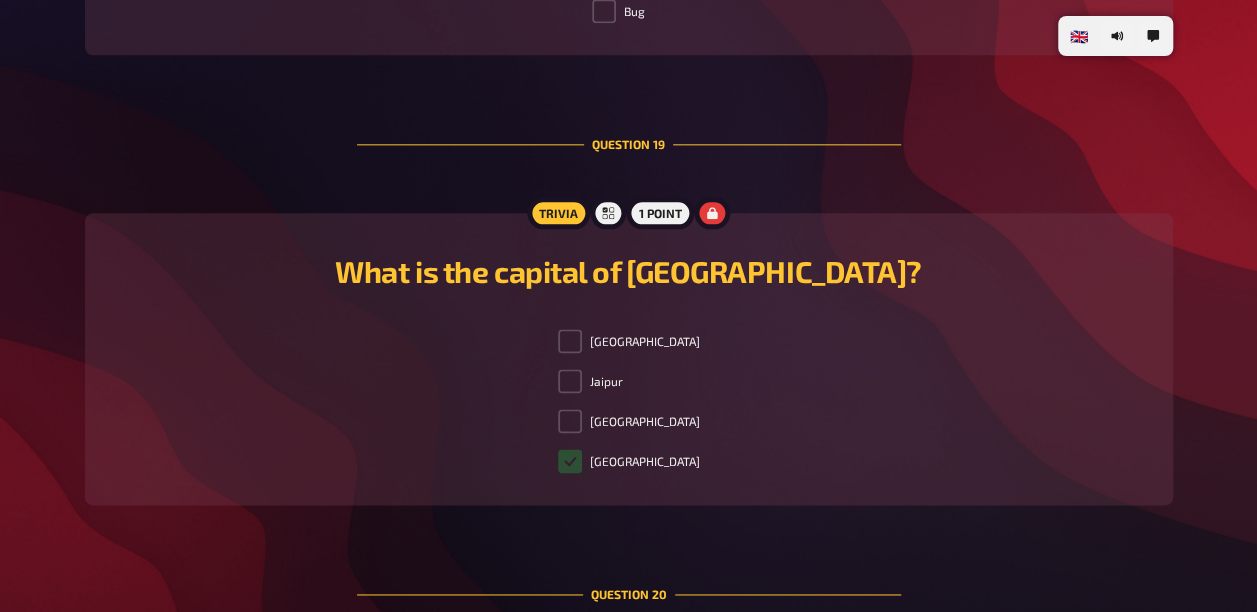 scroll, scrollTop: 9146, scrollLeft: 0, axis: vertical 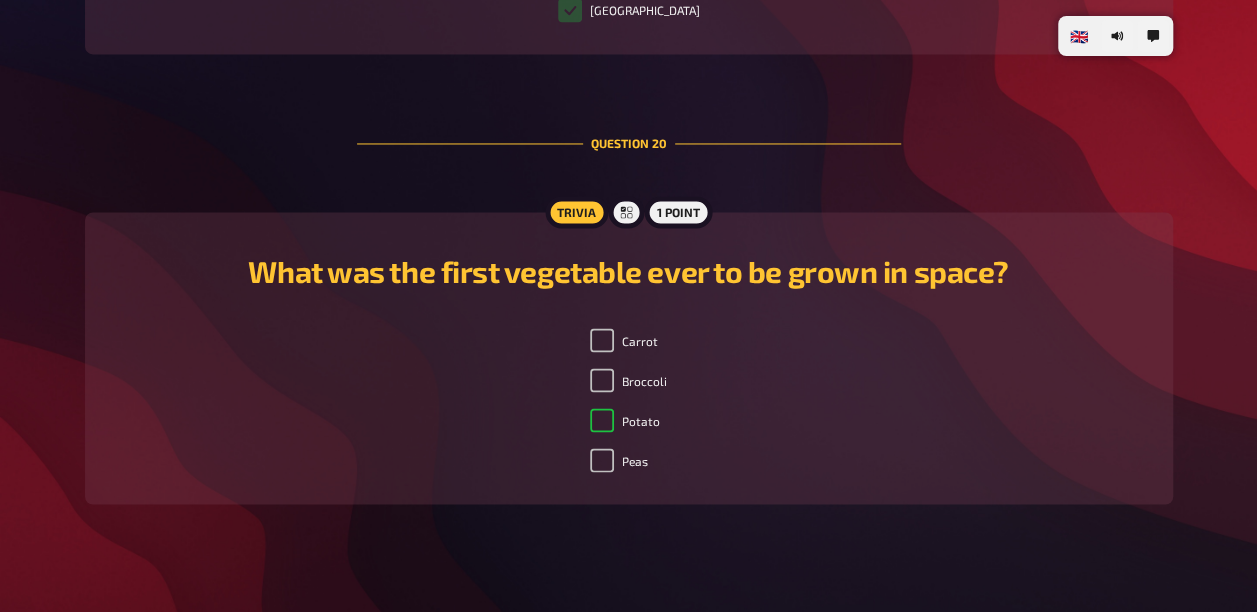checkbox on "true" 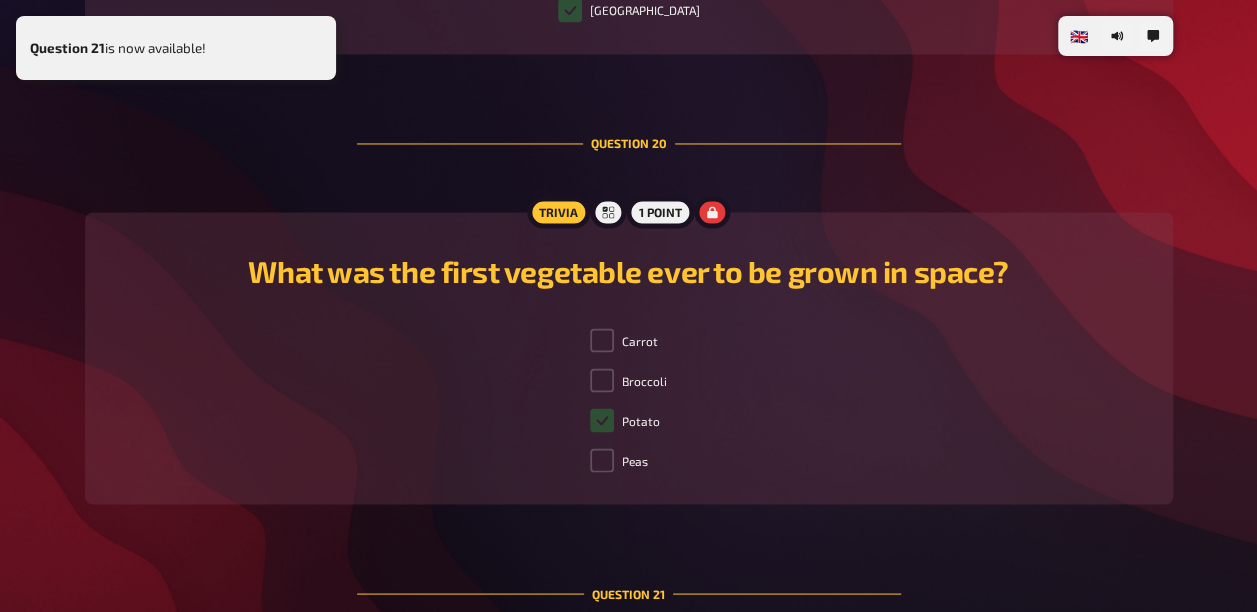 click on "Question 21  is now available!" at bounding box center (176, 48) 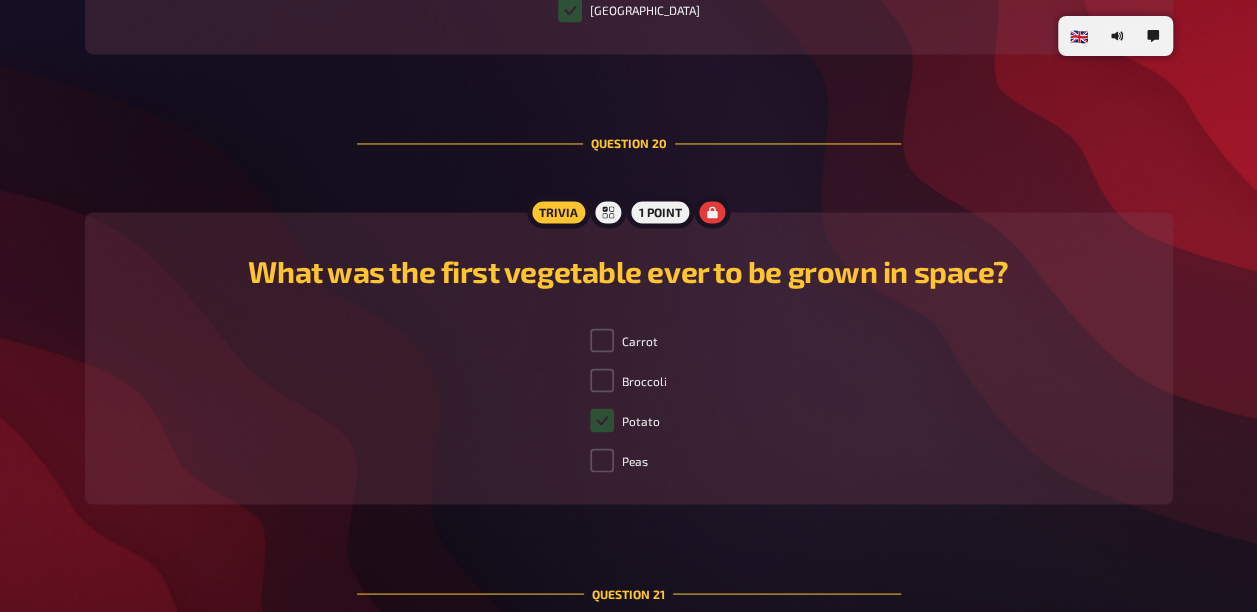 scroll, scrollTop: 9596, scrollLeft: 0, axis: vertical 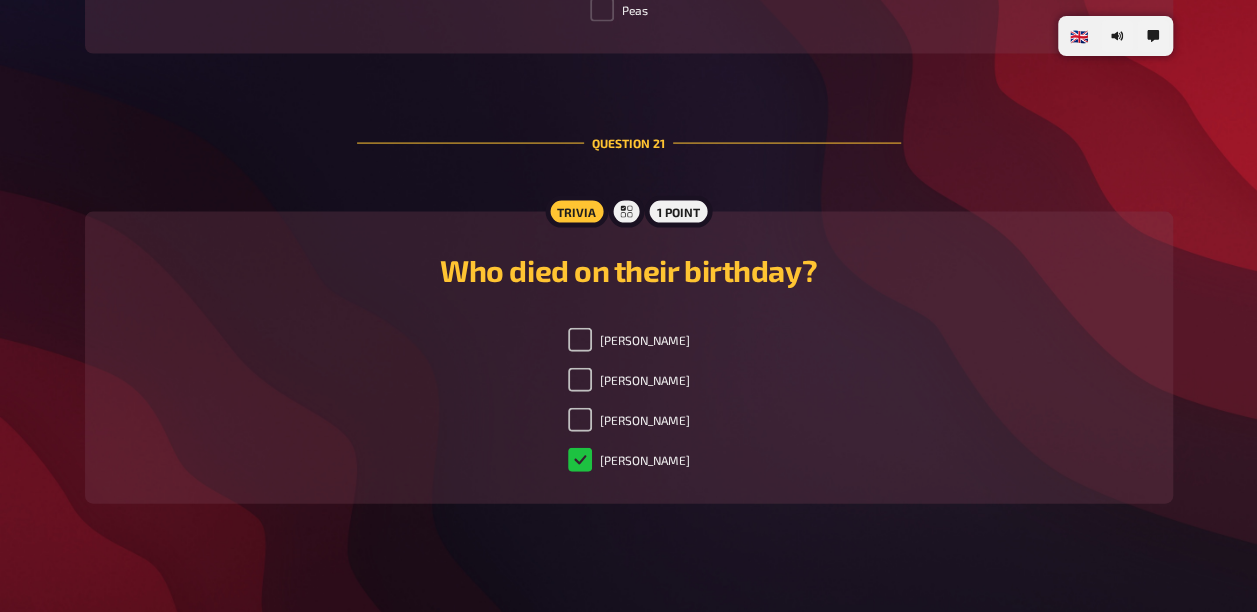 click on "[PERSON_NAME]" at bounding box center (629, 460) 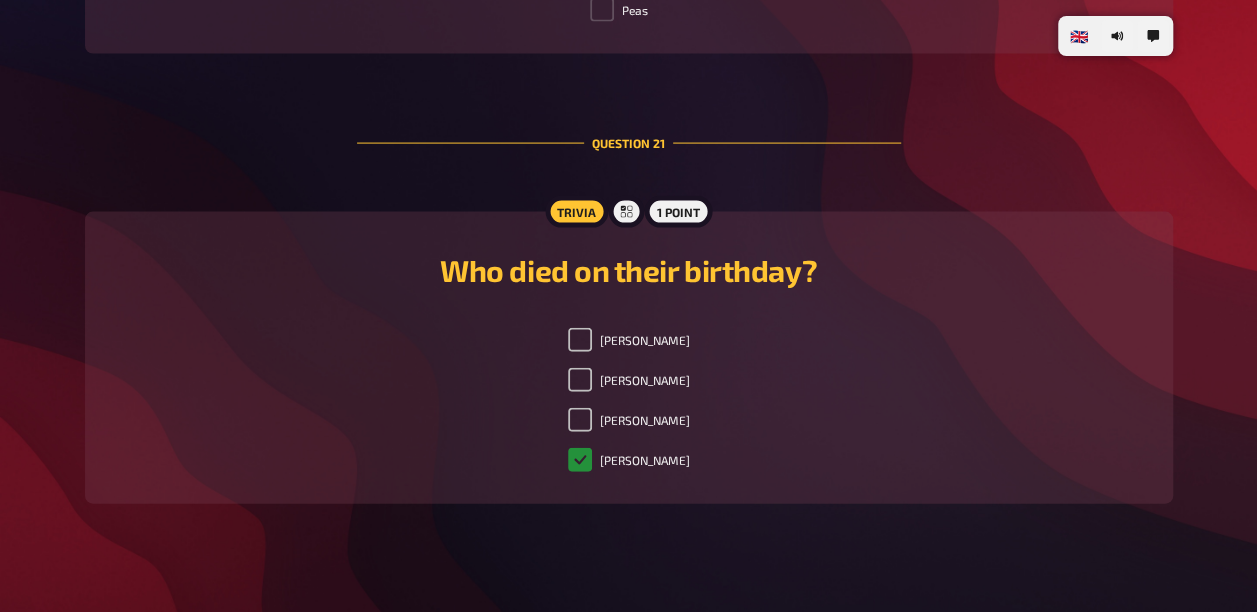 click on "[PERSON_NAME]" at bounding box center (580, 460) 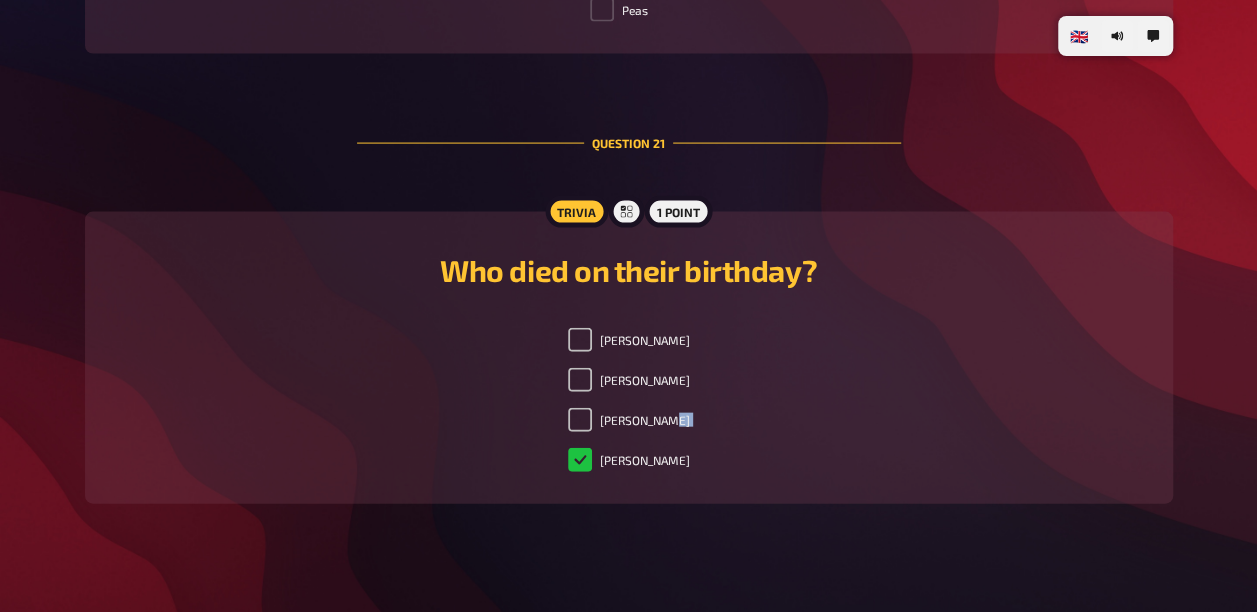 click on "[PERSON_NAME]" at bounding box center (629, 460) 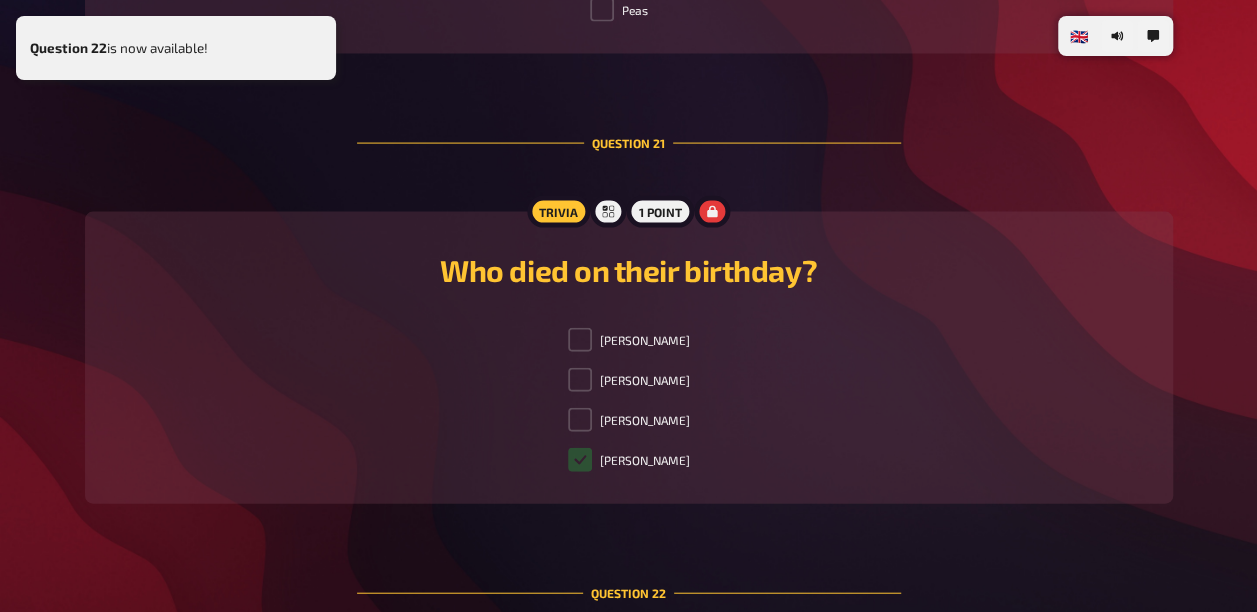 click on "Question 22  is now available!" at bounding box center [176, 48] 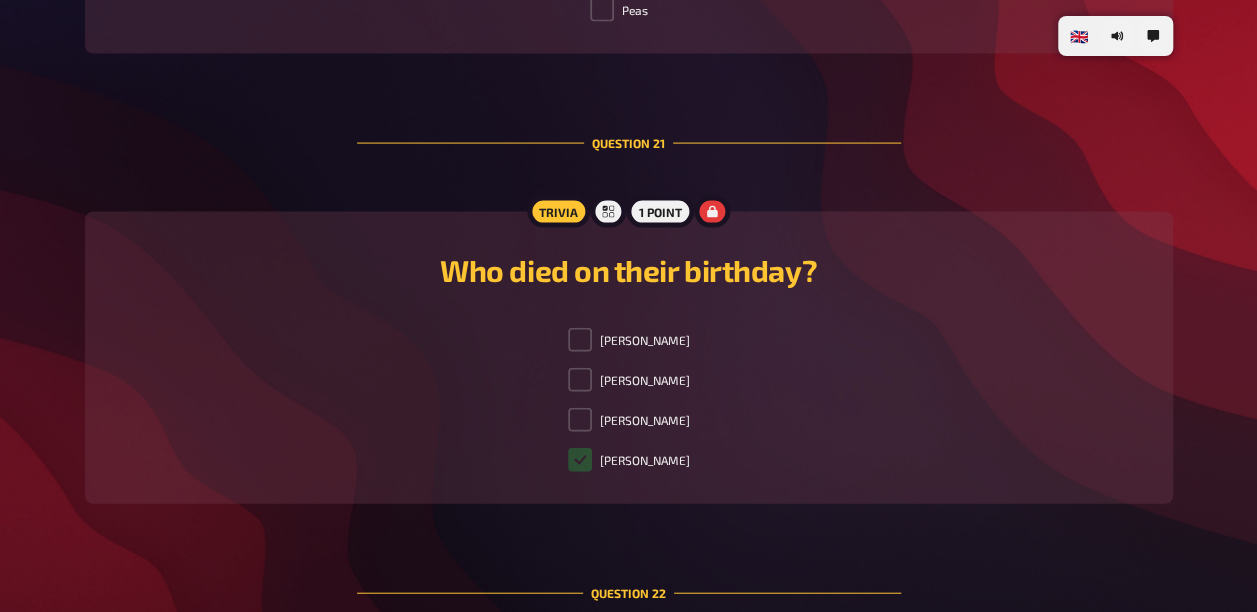 scroll, scrollTop: 10047, scrollLeft: 0, axis: vertical 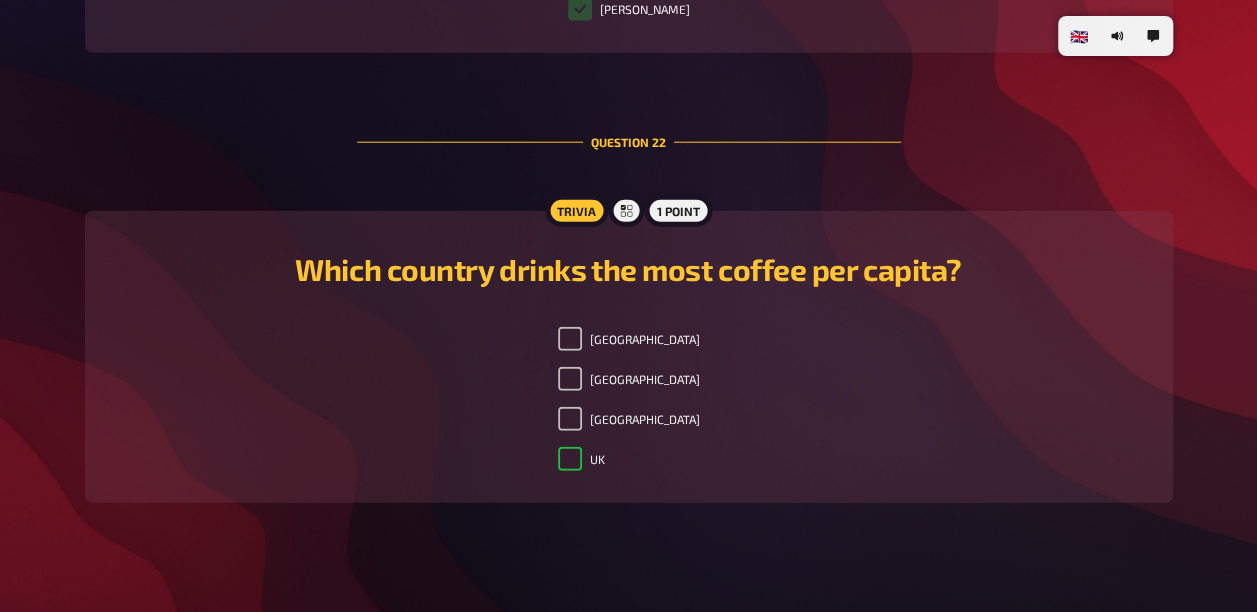 checkbox on "true" 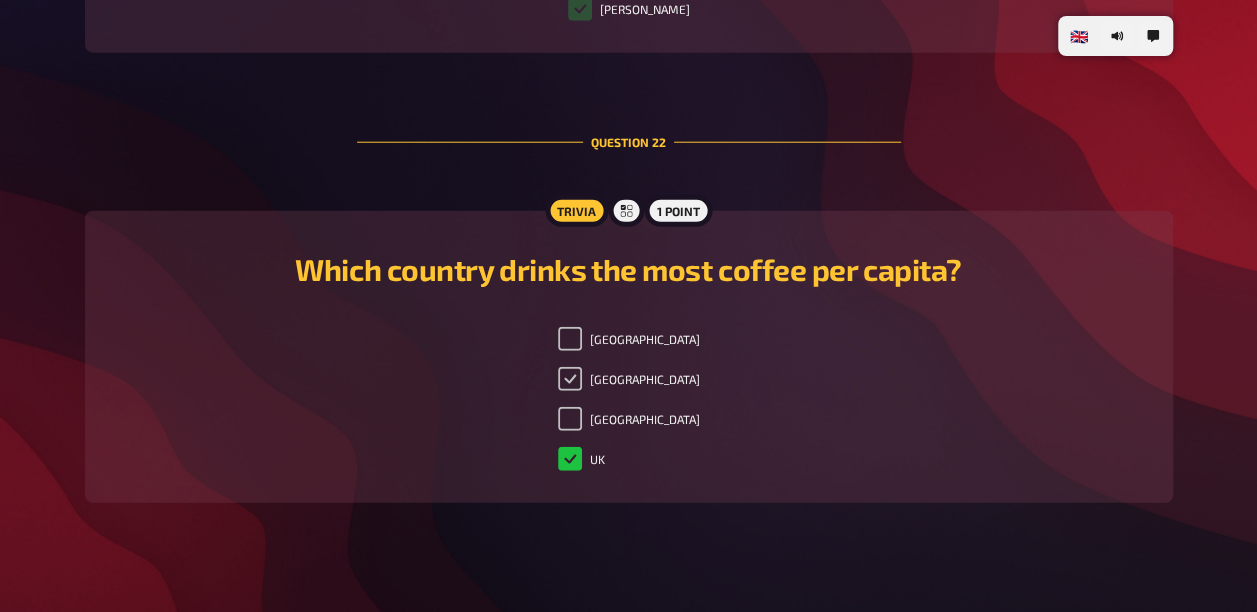 click on "[GEOGRAPHIC_DATA]" at bounding box center (570, 379) 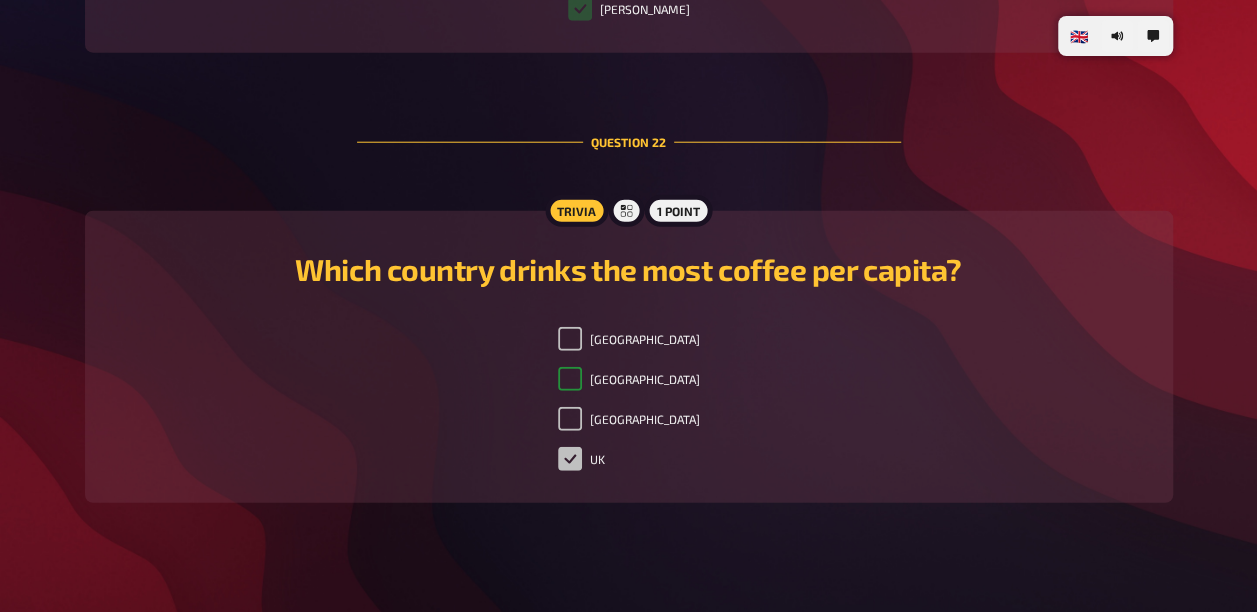 checkbox on "true" 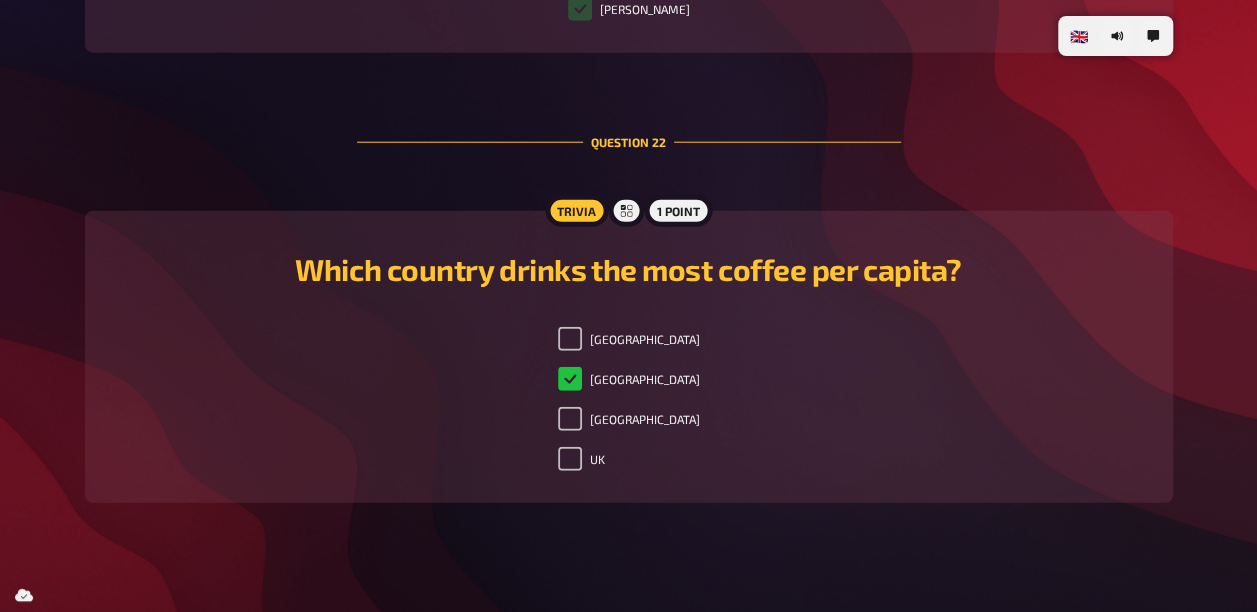 click on "[GEOGRAPHIC_DATA]" at bounding box center [629, 379] 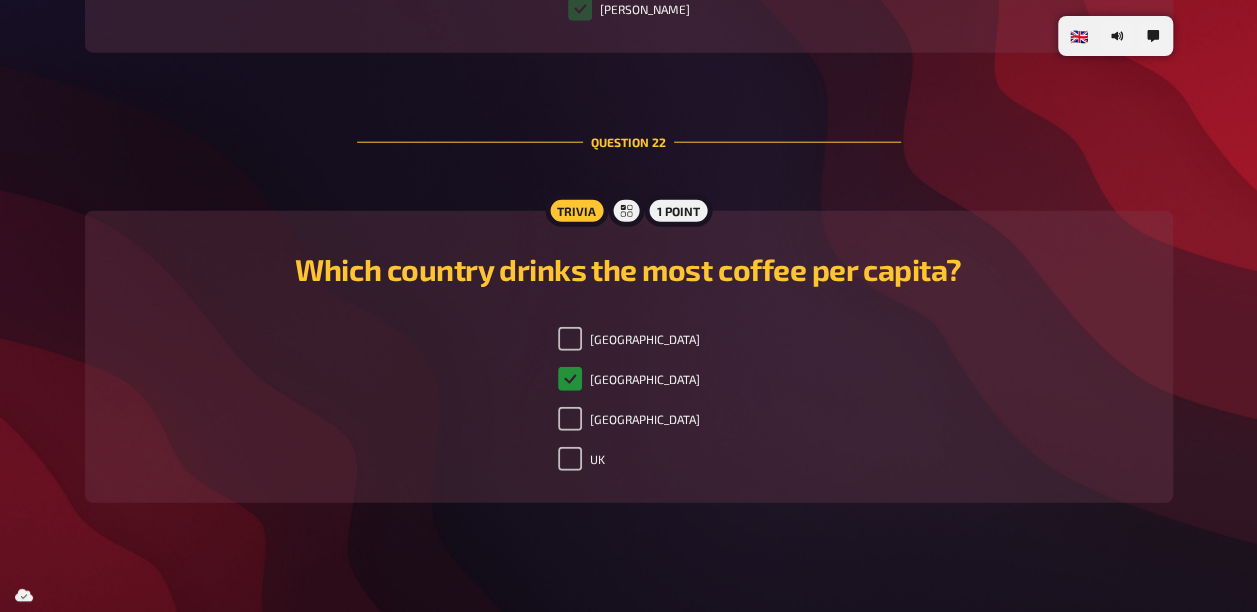 click on "[GEOGRAPHIC_DATA]" at bounding box center (570, 379) 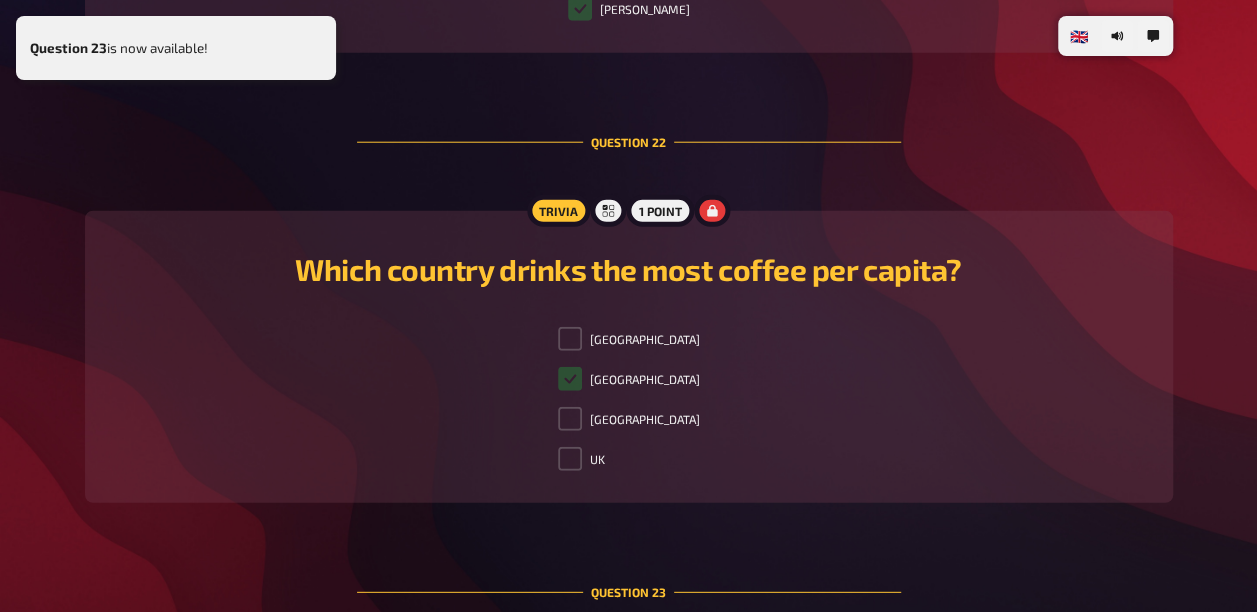 click on "Question 23  is now available!" at bounding box center [176, 48] 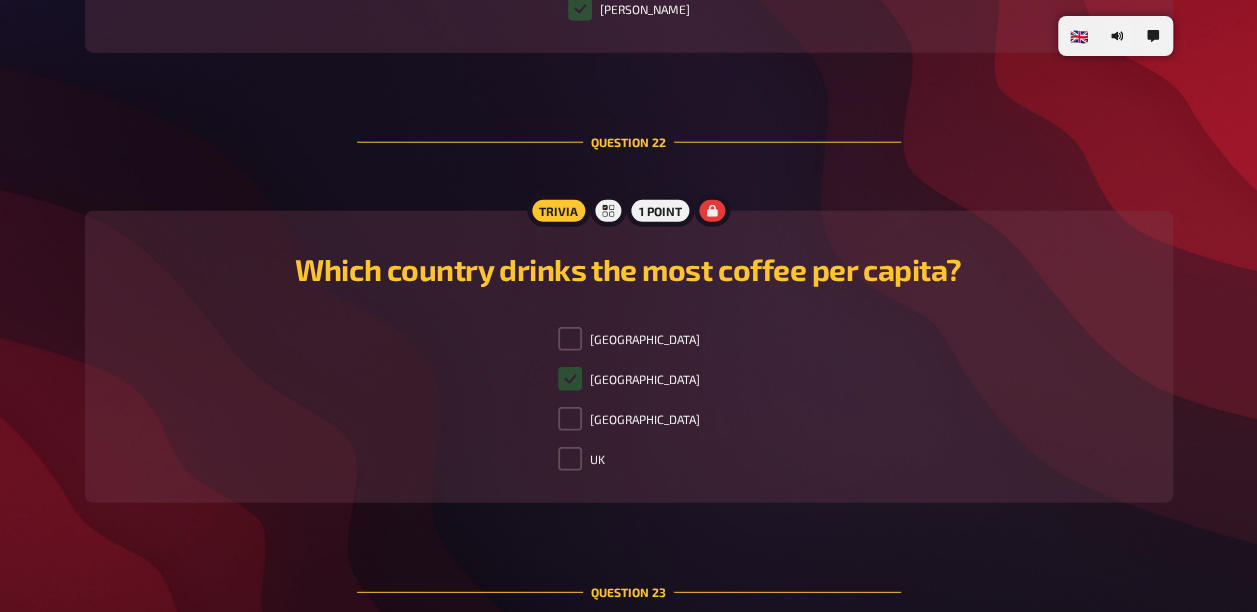 scroll, scrollTop: 10498, scrollLeft: 0, axis: vertical 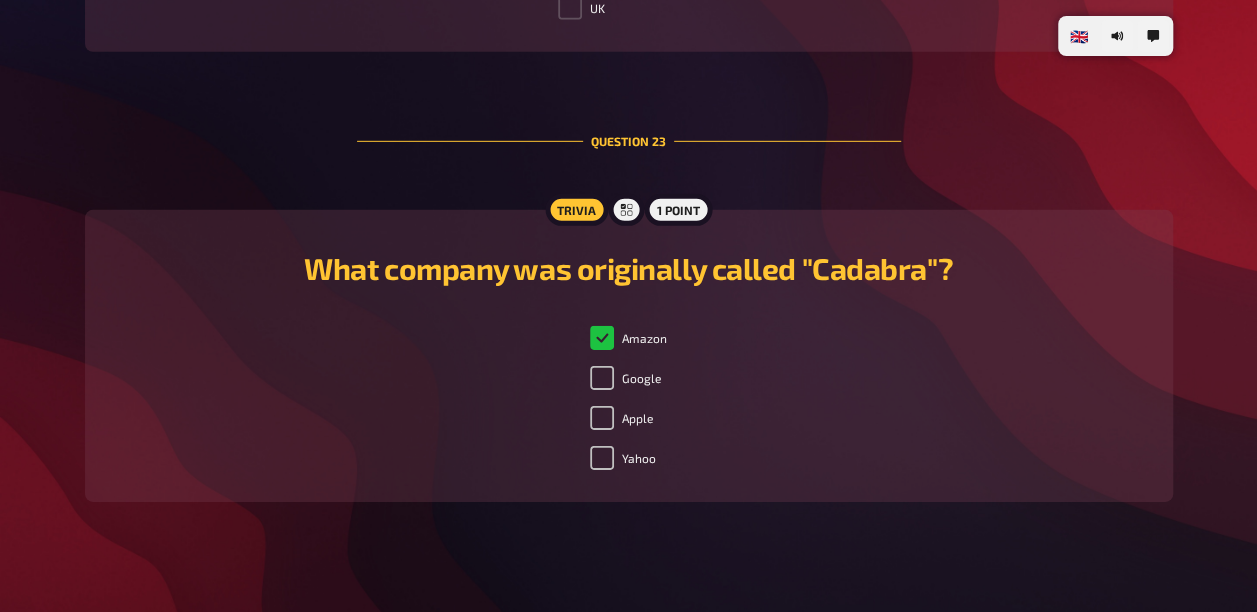 click on "Amazon" at bounding box center (628, 338) 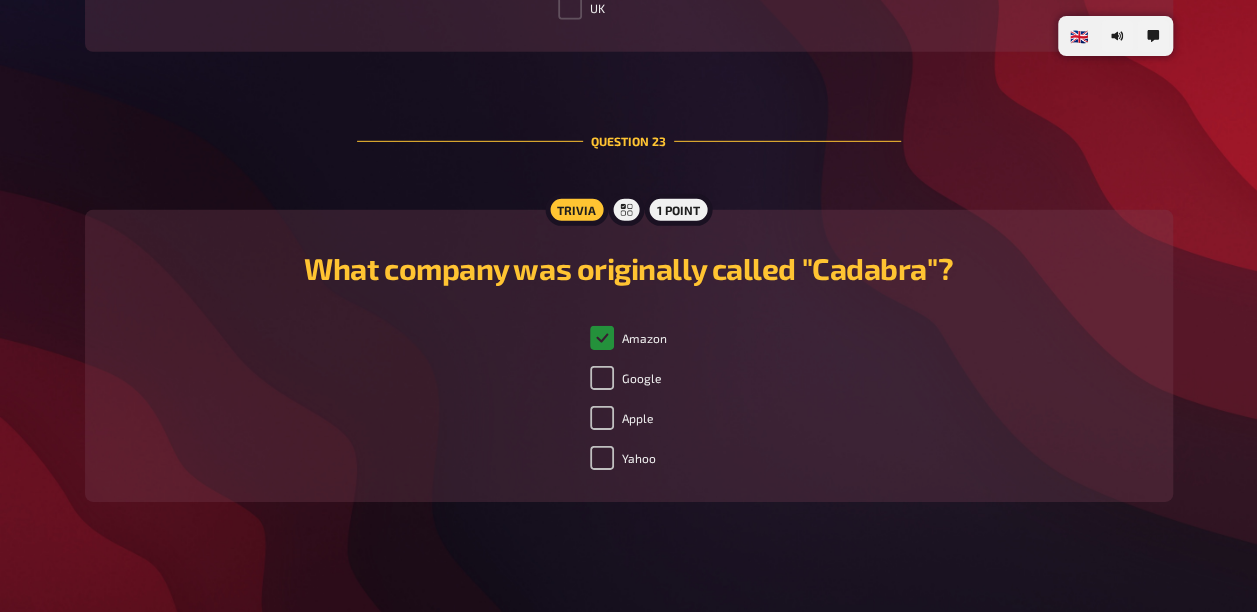 click on "Amazon" at bounding box center [602, 338] 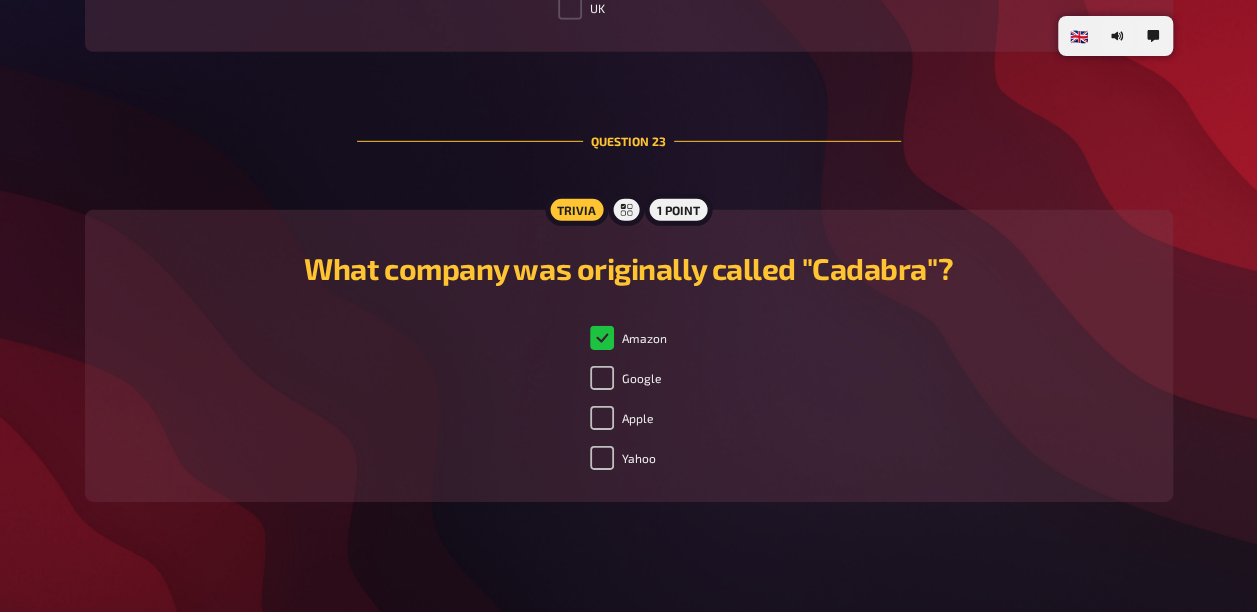 click on "Amazon" at bounding box center (628, 338) 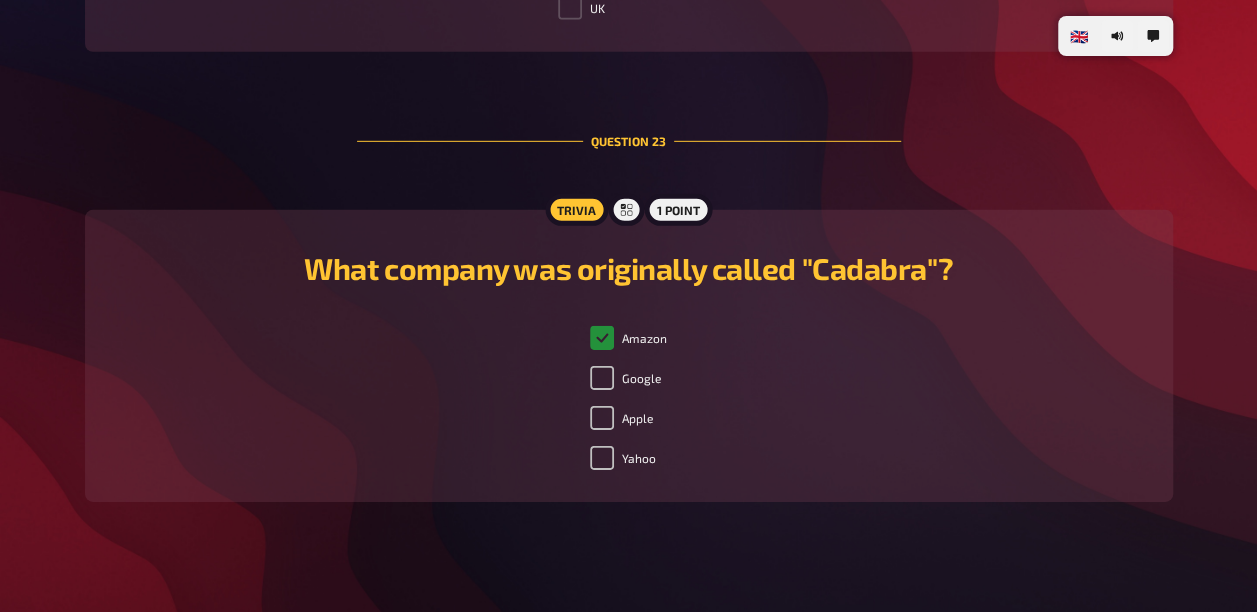 click on "Amazon" at bounding box center [602, 338] 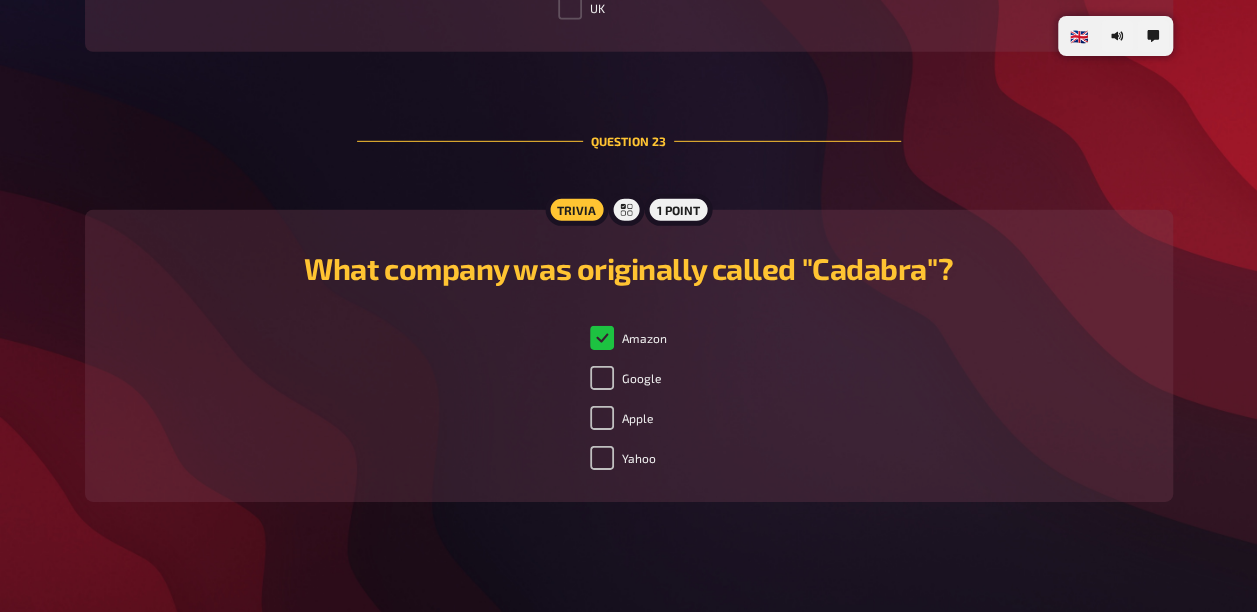 checkbox on "true" 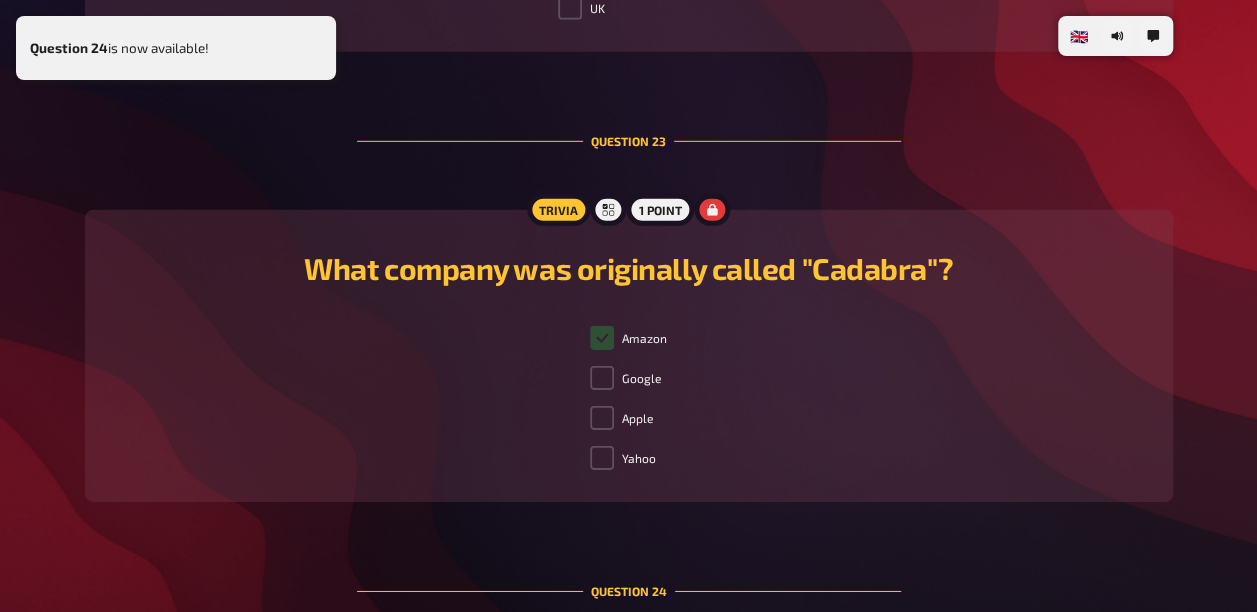 click on "Question 24  is now available!" at bounding box center [176, 48] 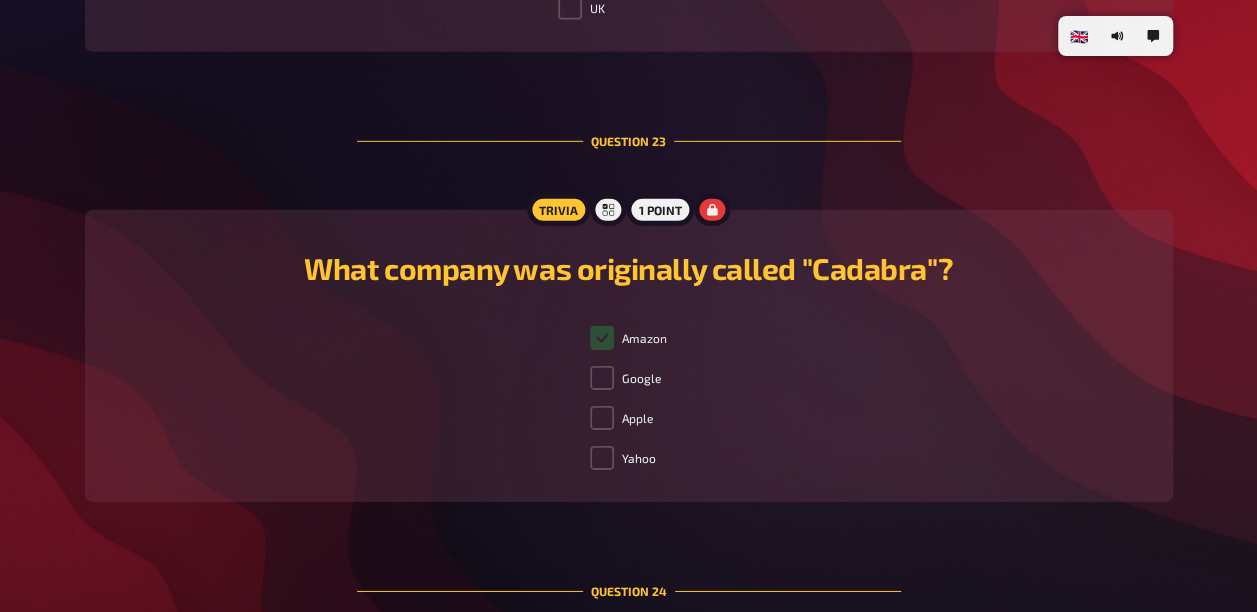 scroll, scrollTop: 10948, scrollLeft: 0, axis: vertical 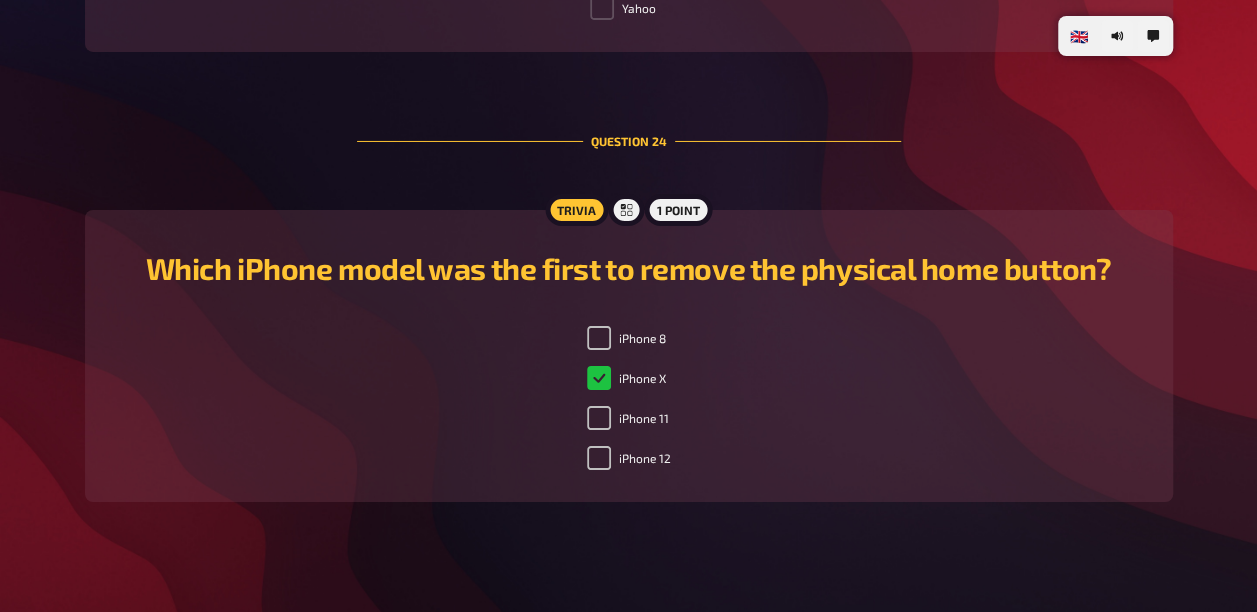 click on "iPhone X" at bounding box center [626, 378] 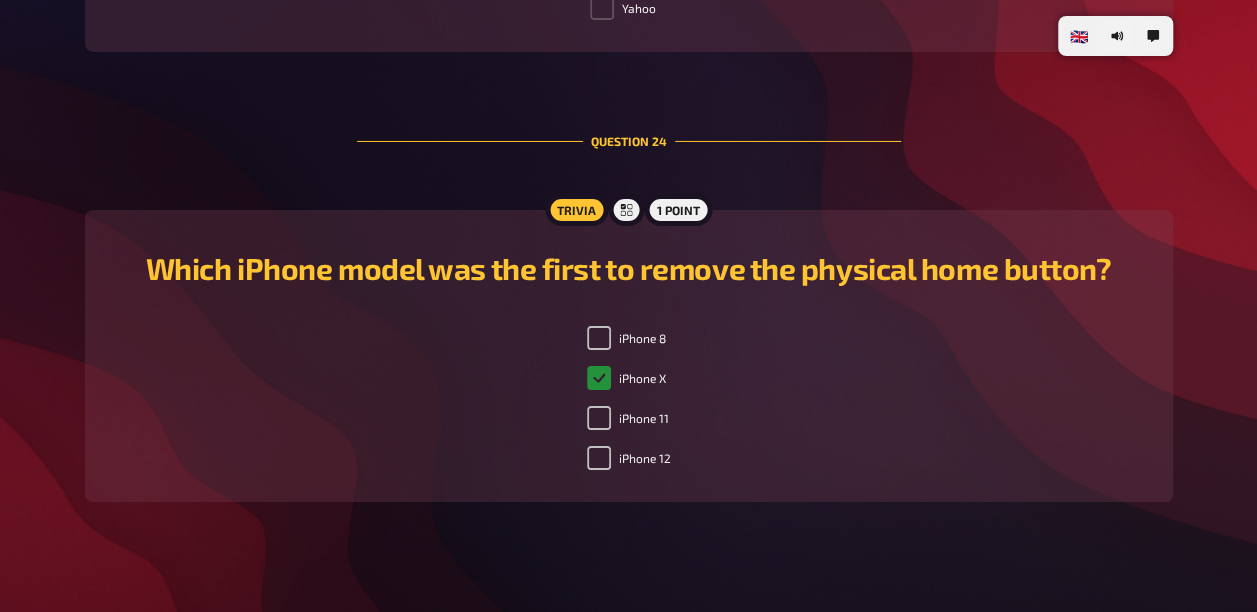 click on "iPhone X" at bounding box center (599, 378) 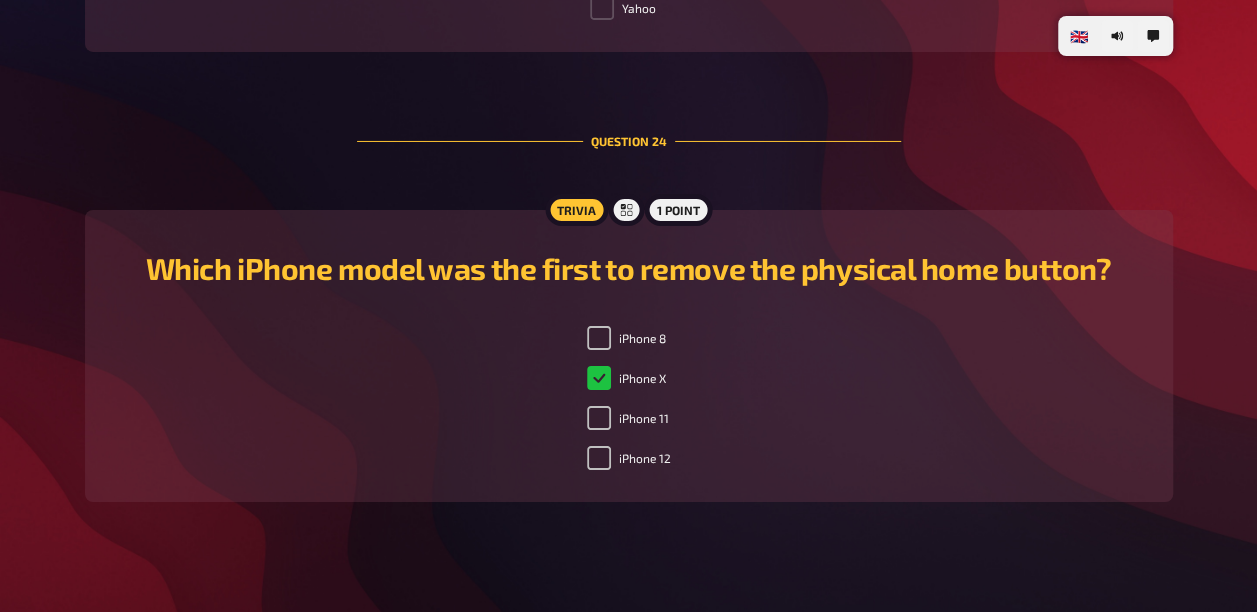 click on "iPhone X" at bounding box center (626, 378) 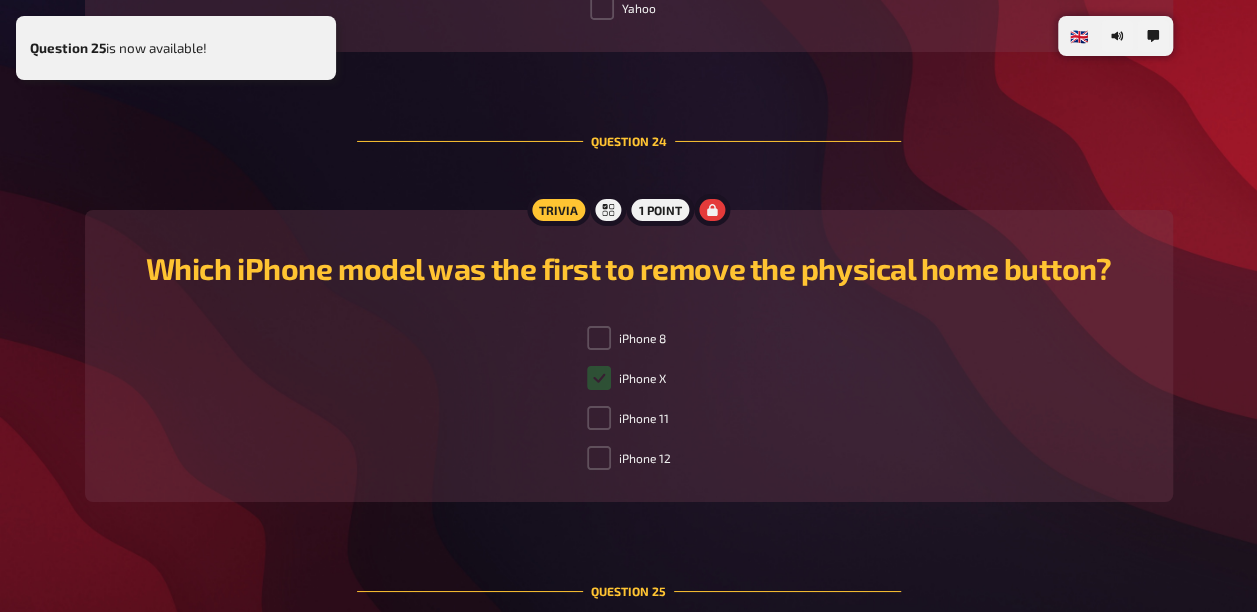 click on "Question 25  is now available!" at bounding box center [176, 48] 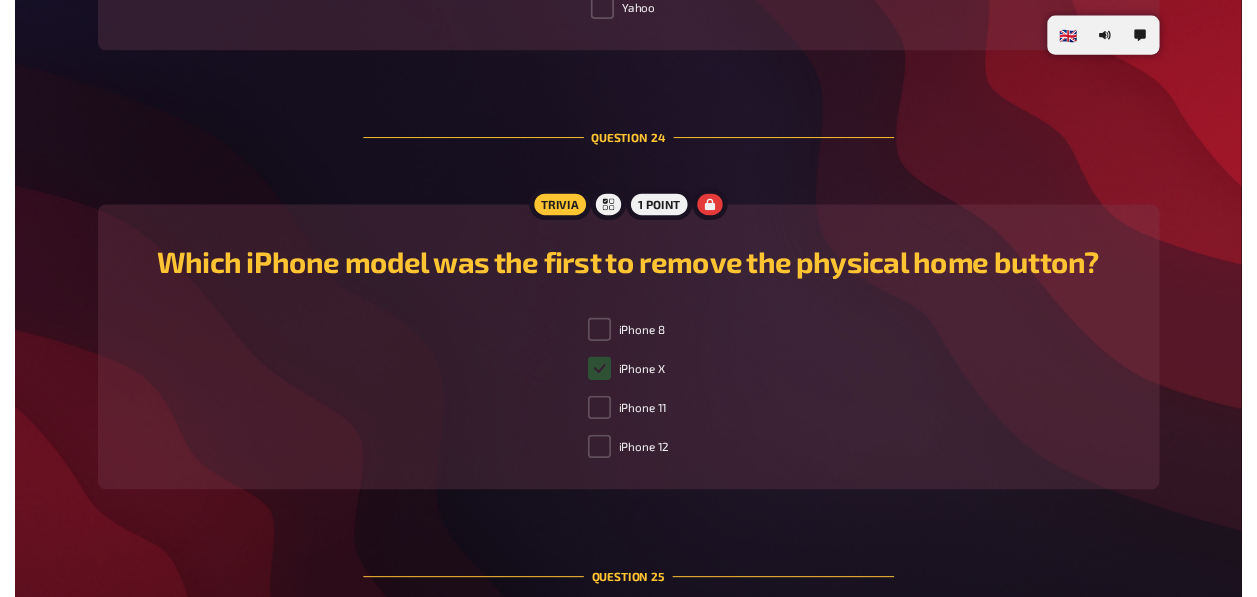 scroll, scrollTop: 11378, scrollLeft: 0, axis: vertical 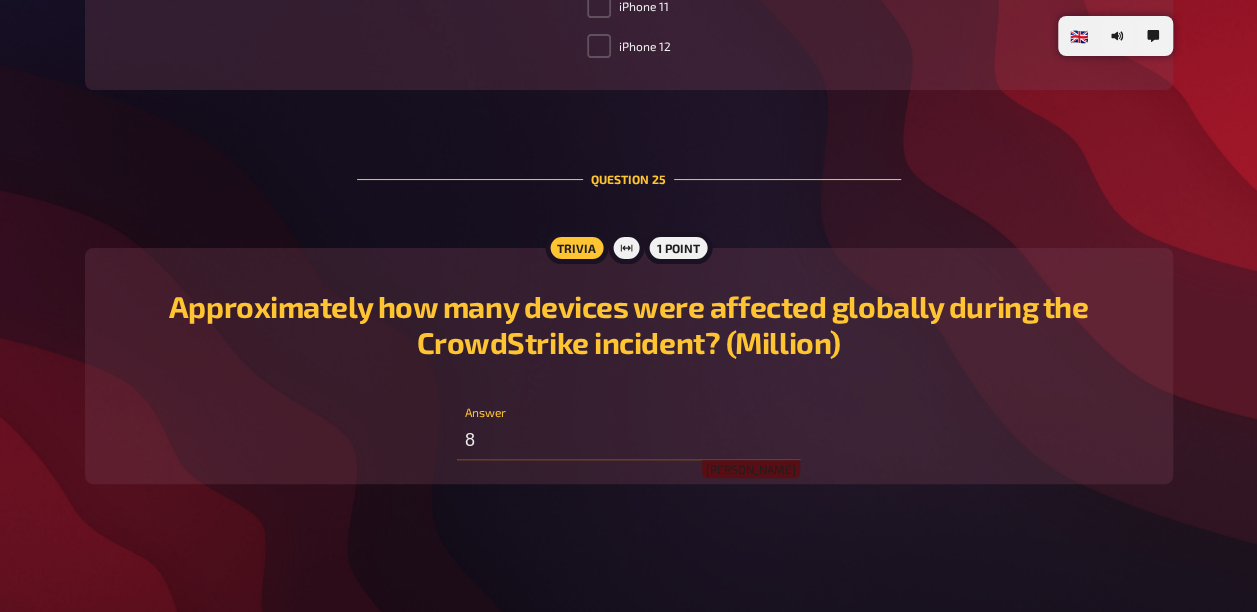 click on "8" at bounding box center (628, 440) 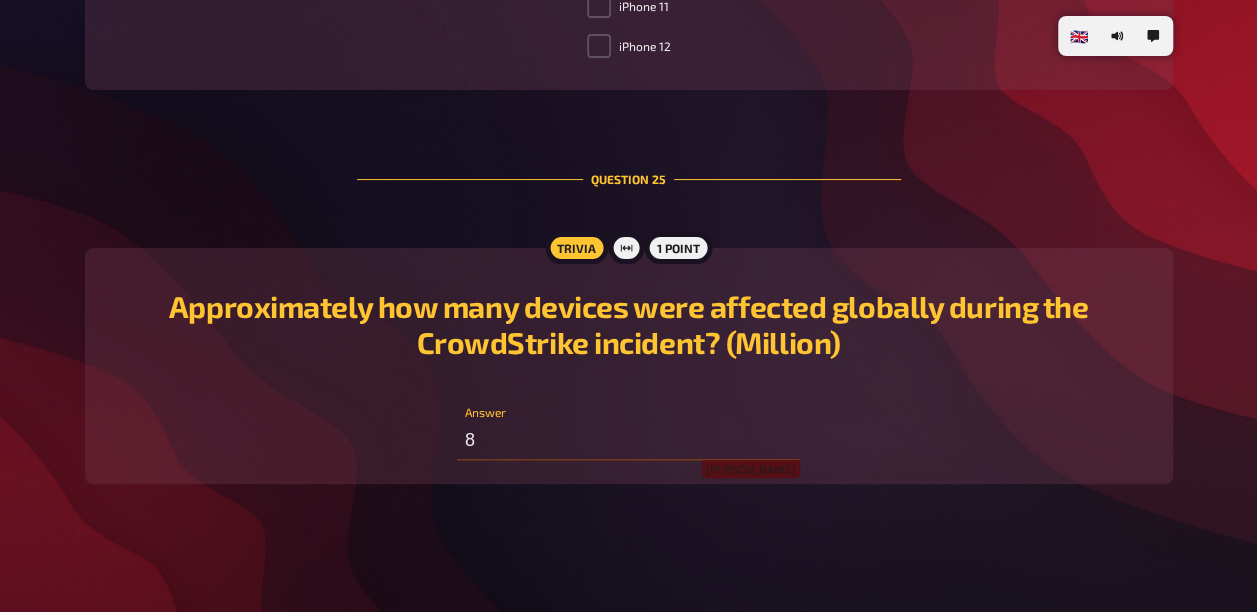 type on "8.5" 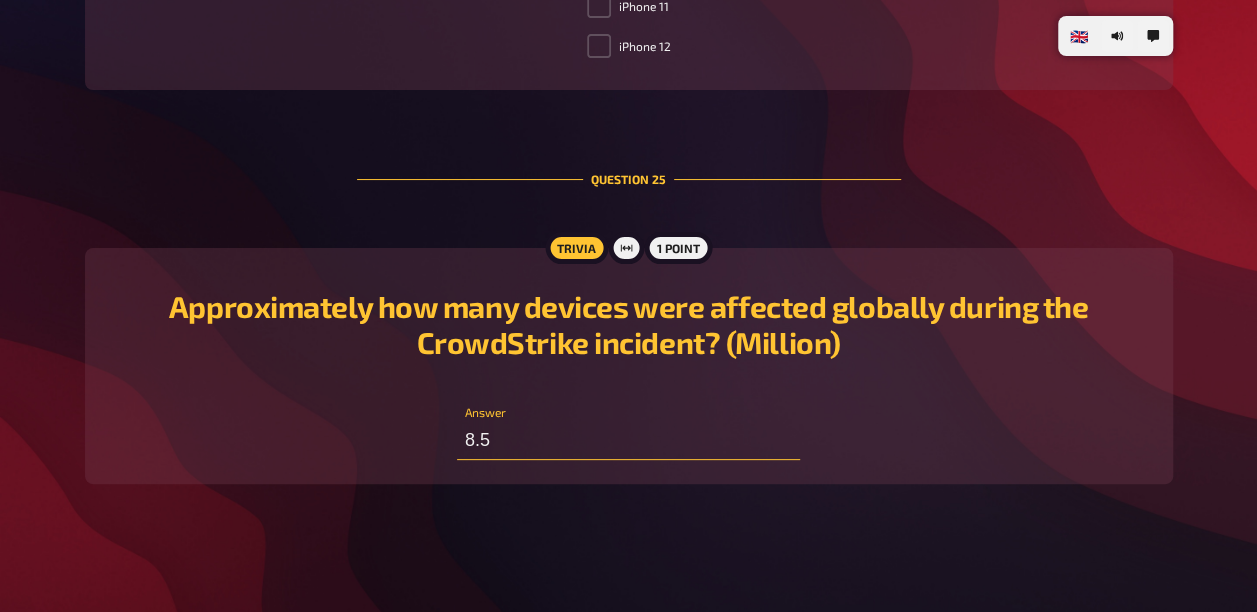 click on "8.5" at bounding box center (628, 440) 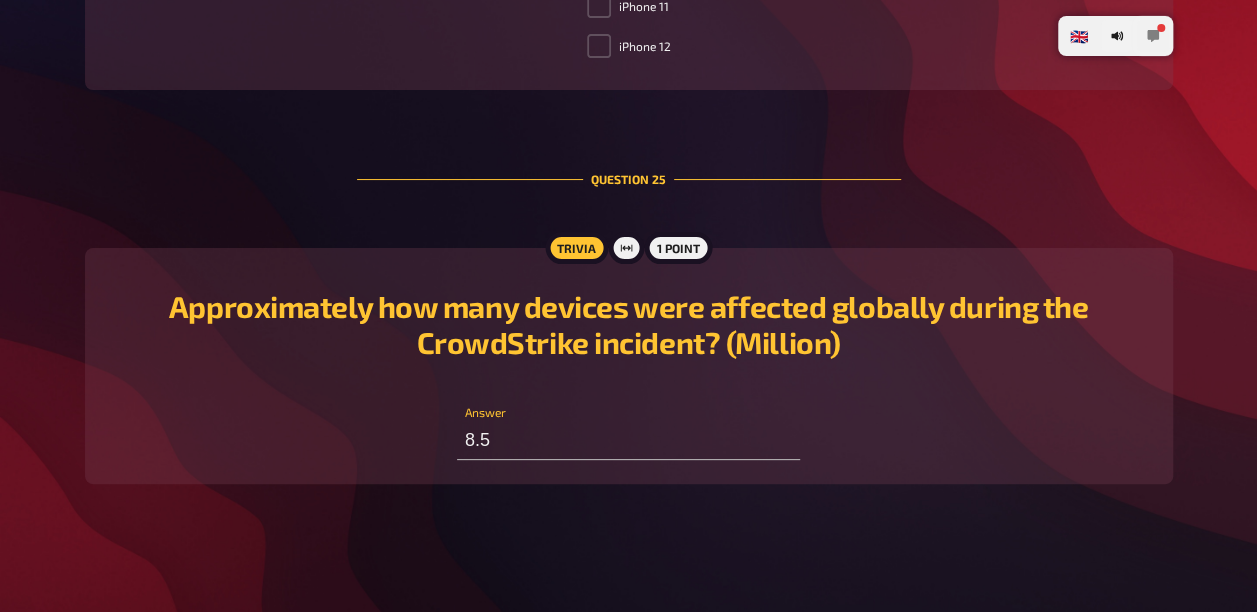 click 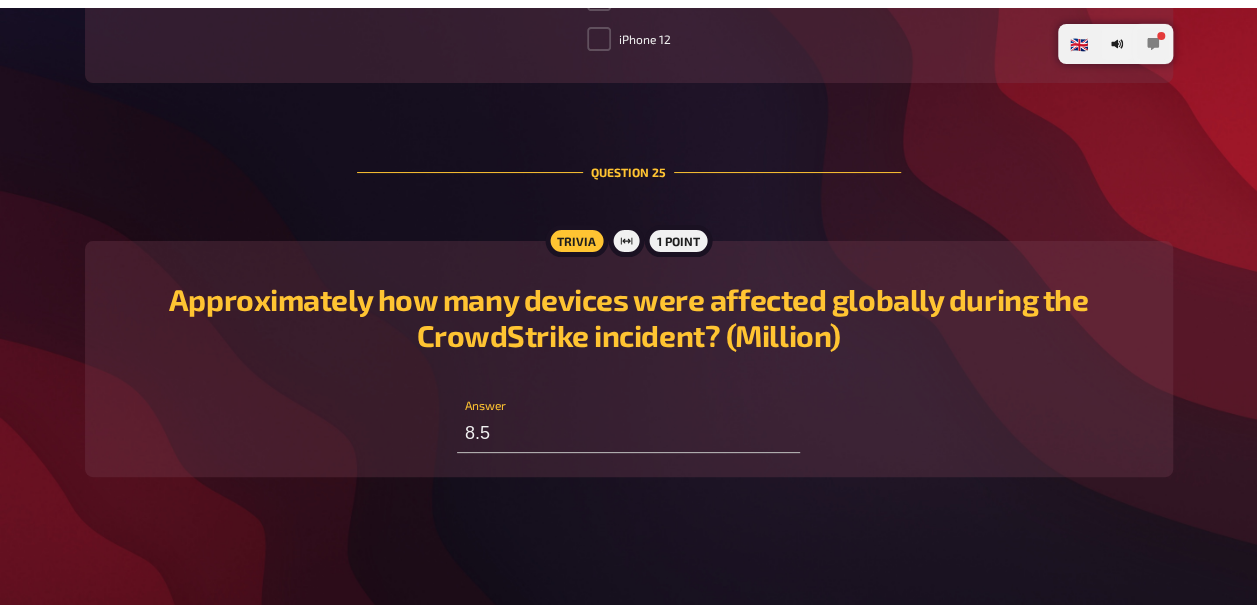 scroll, scrollTop: 11414, scrollLeft: 0, axis: vertical 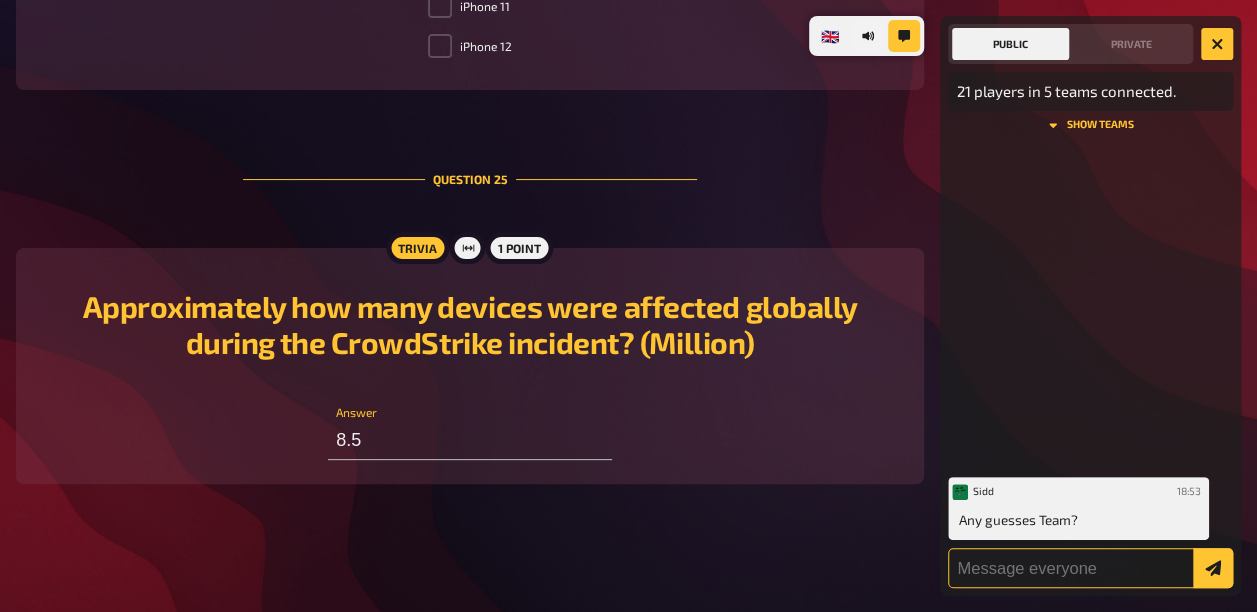 click at bounding box center (1090, 568) 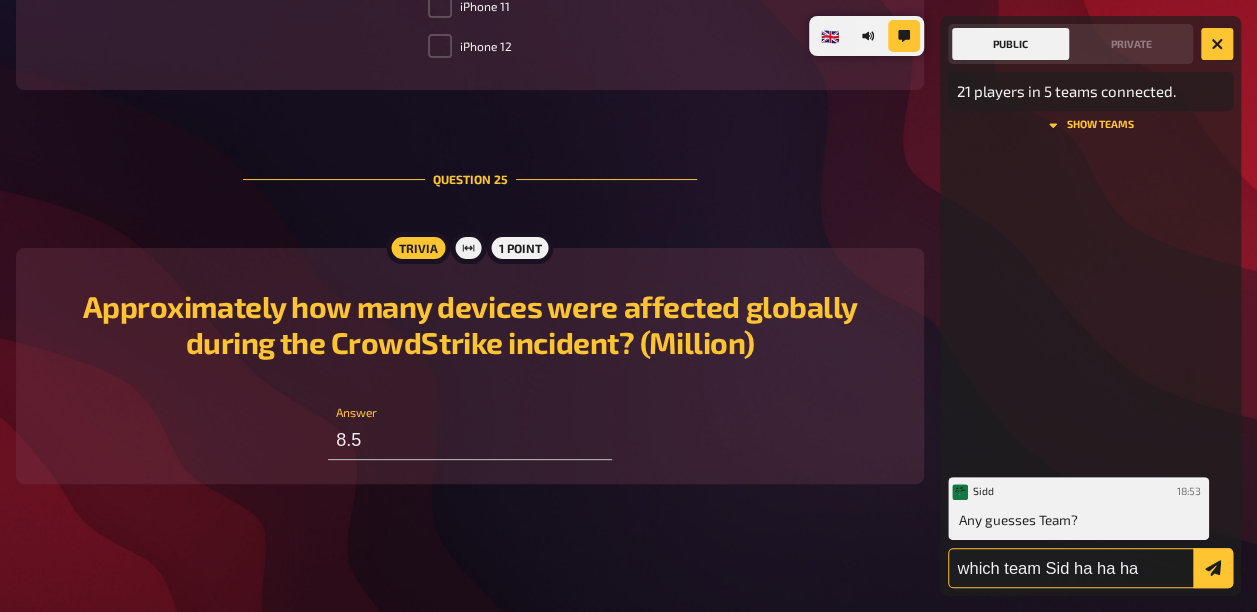 type on "which team Sid ha ha ha" 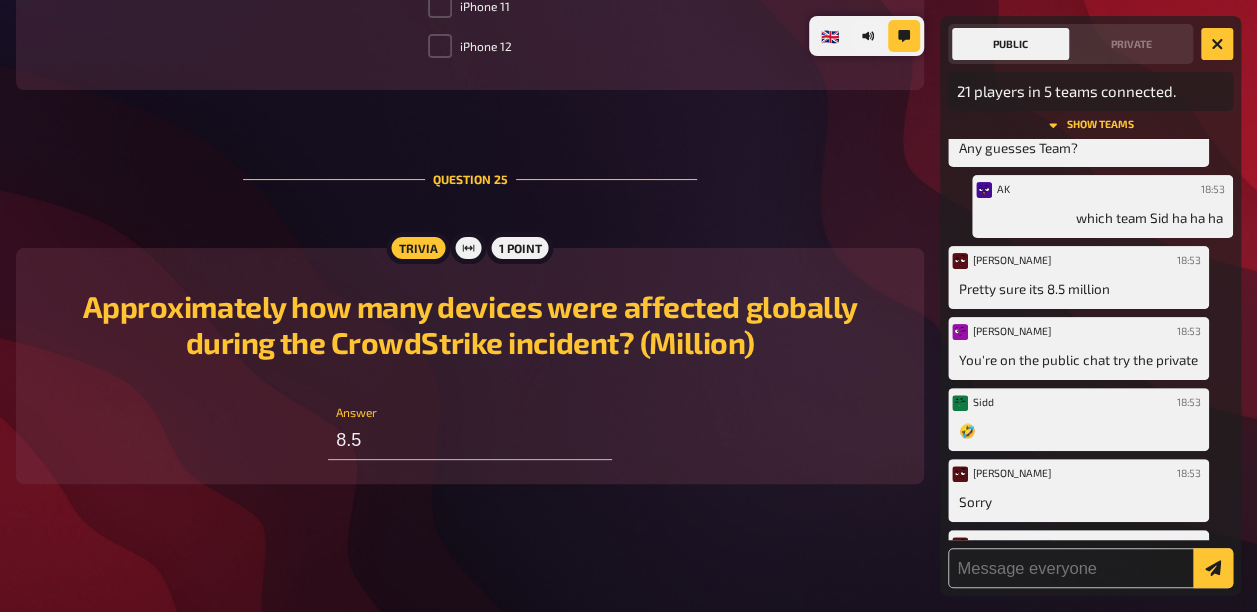 scroll, scrollTop: 106, scrollLeft: 0, axis: vertical 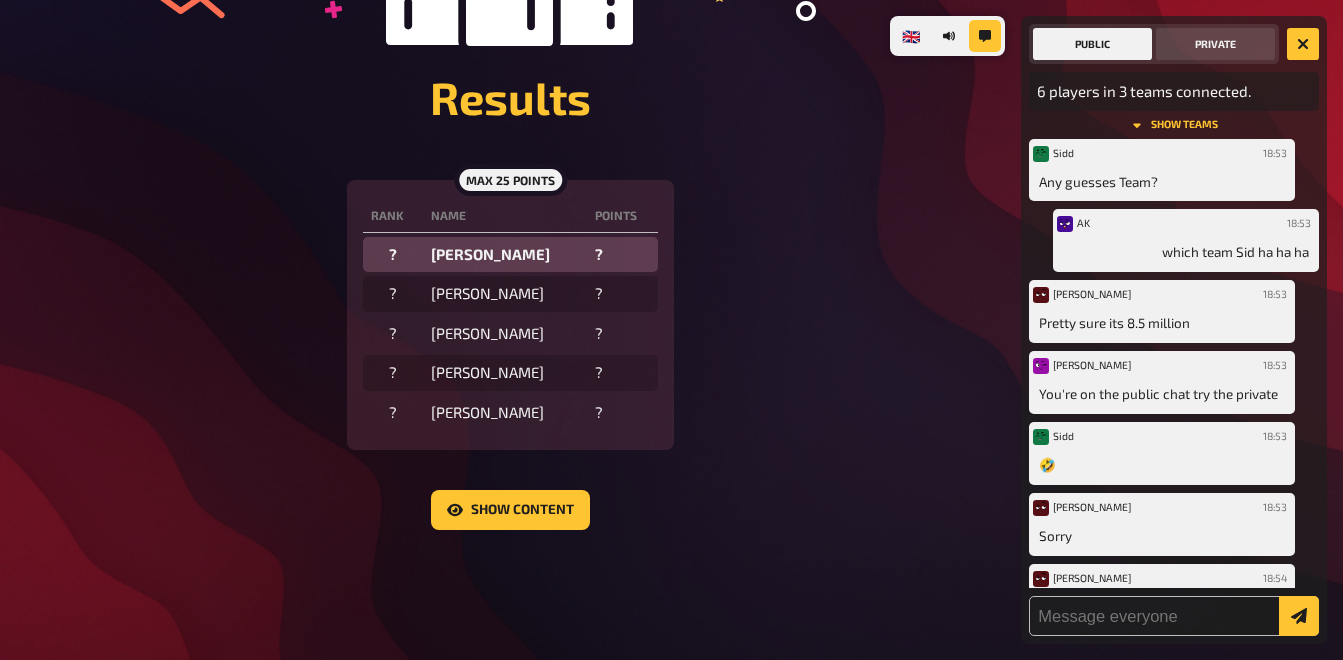 click on "Private" at bounding box center [1215, 44] 